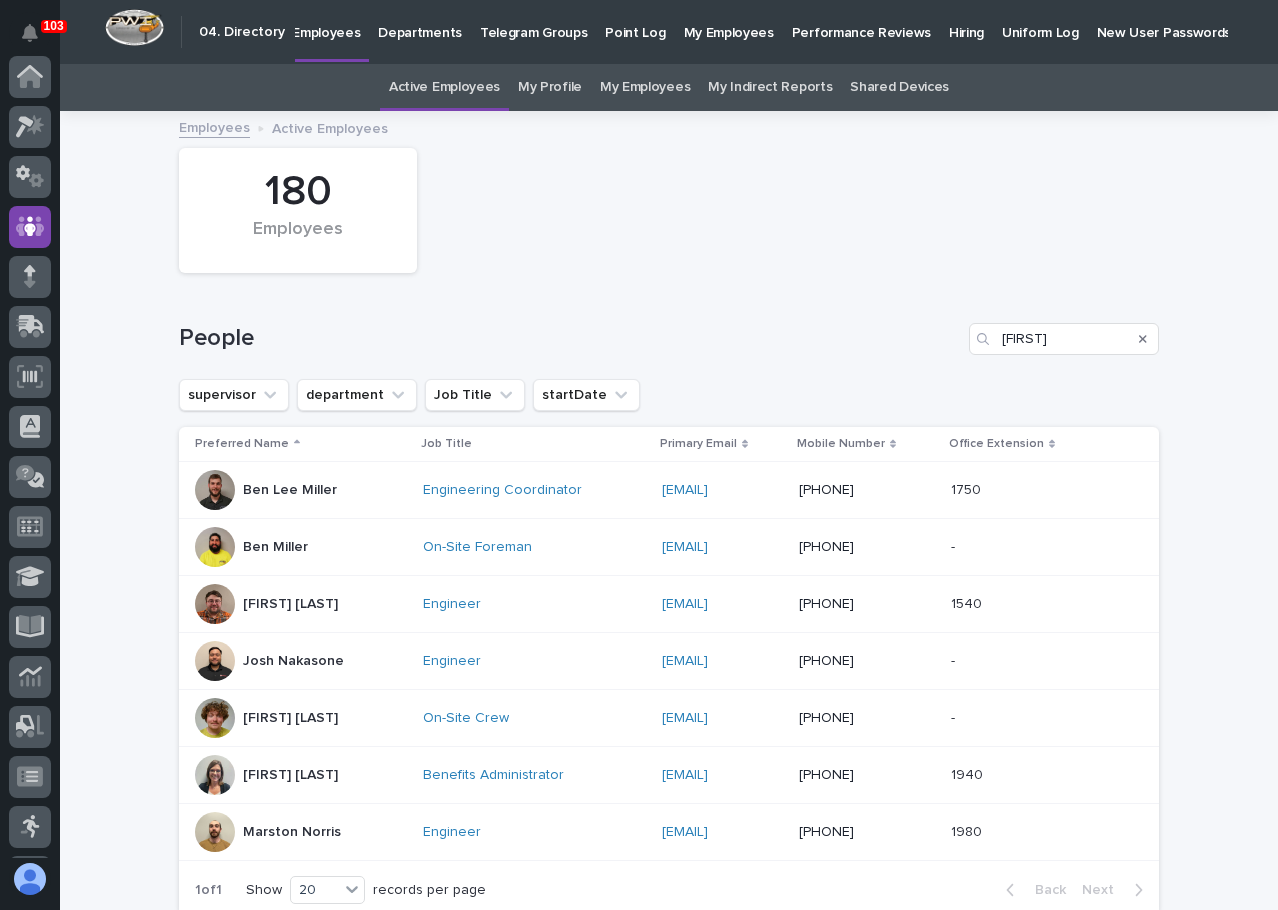 scroll, scrollTop: 0, scrollLeft: 0, axis: both 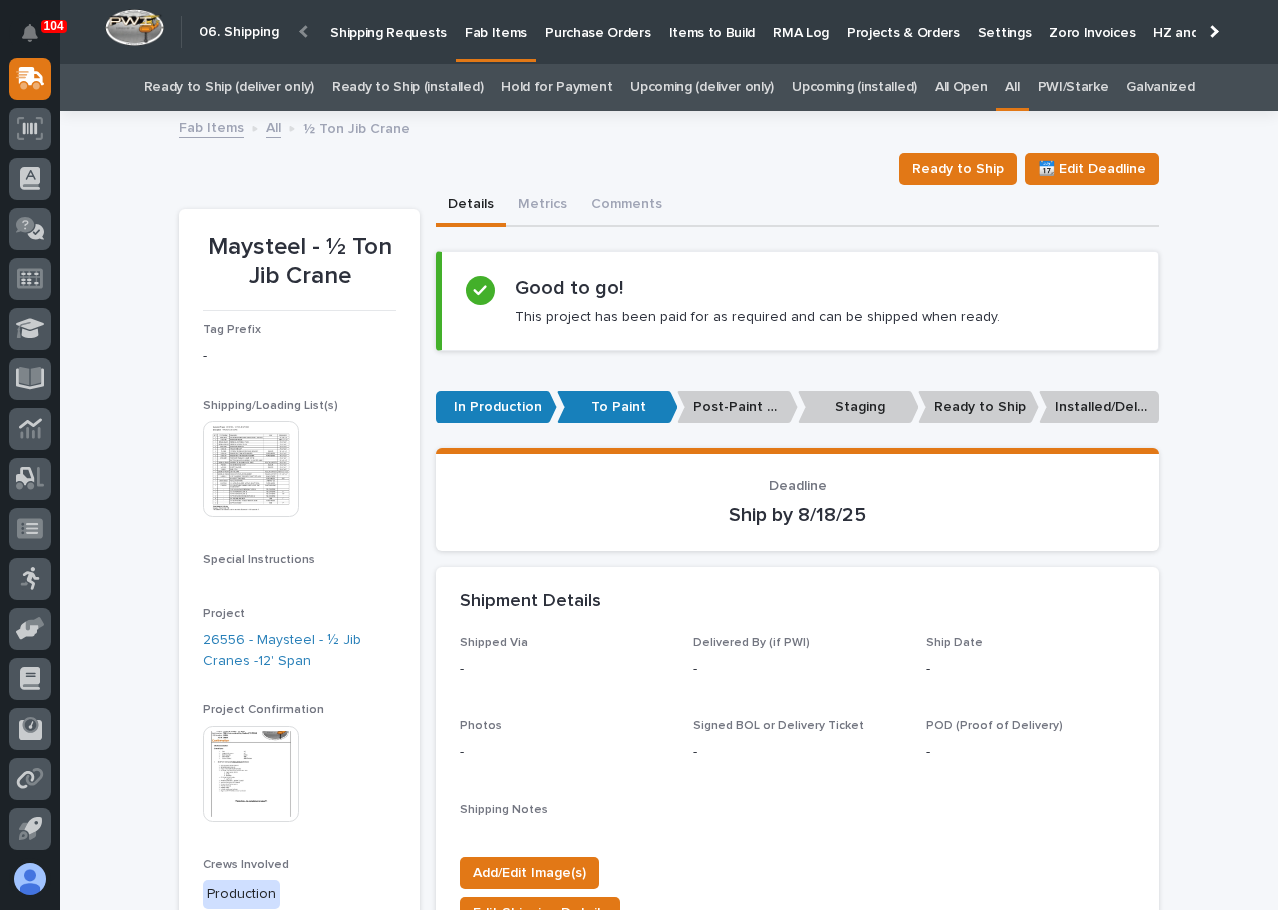 click on "Fab Items All ½ Ton Jib Crane" at bounding box center [669, 129] 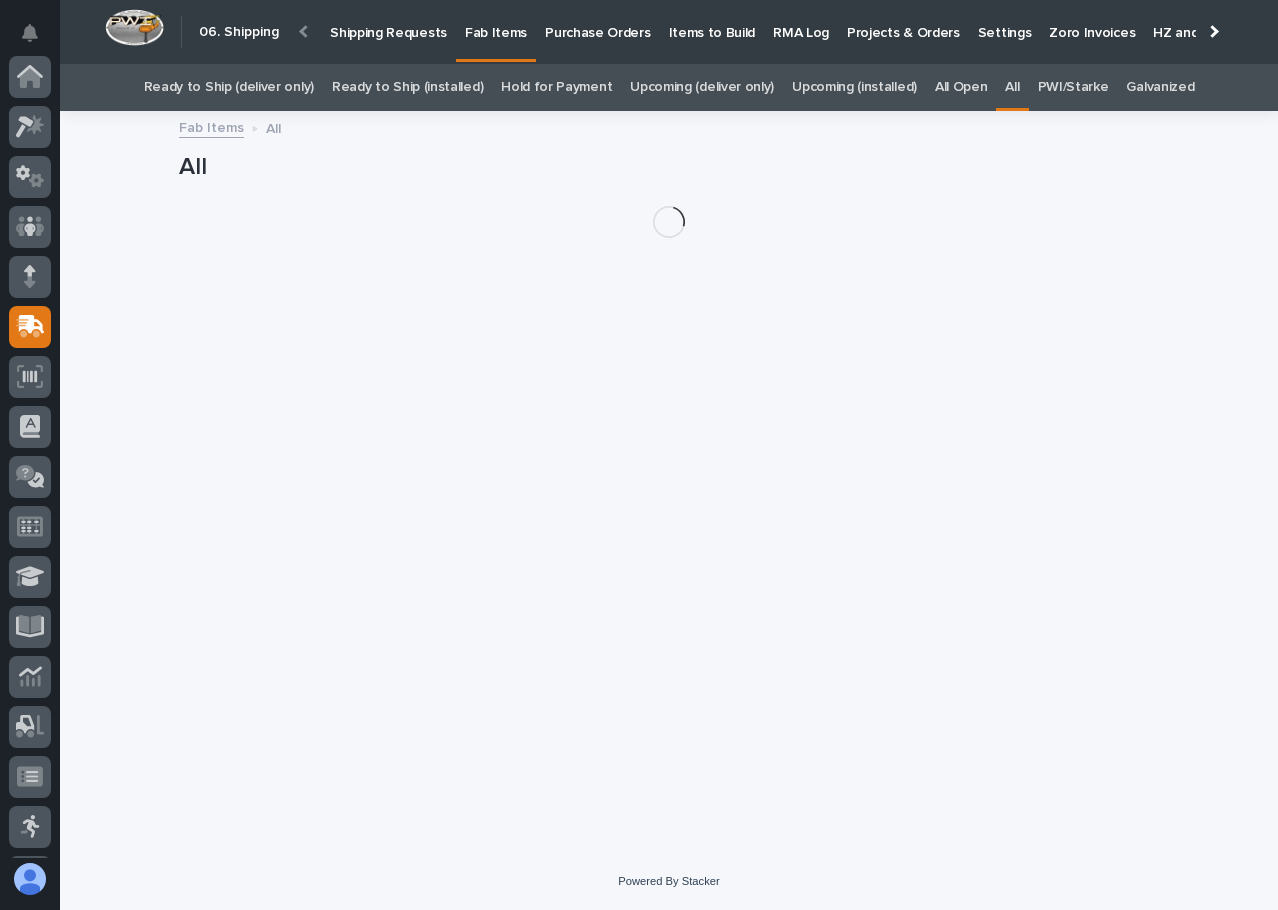 scroll, scrollTop: 248, scrollLeft: 0, axis: vertical 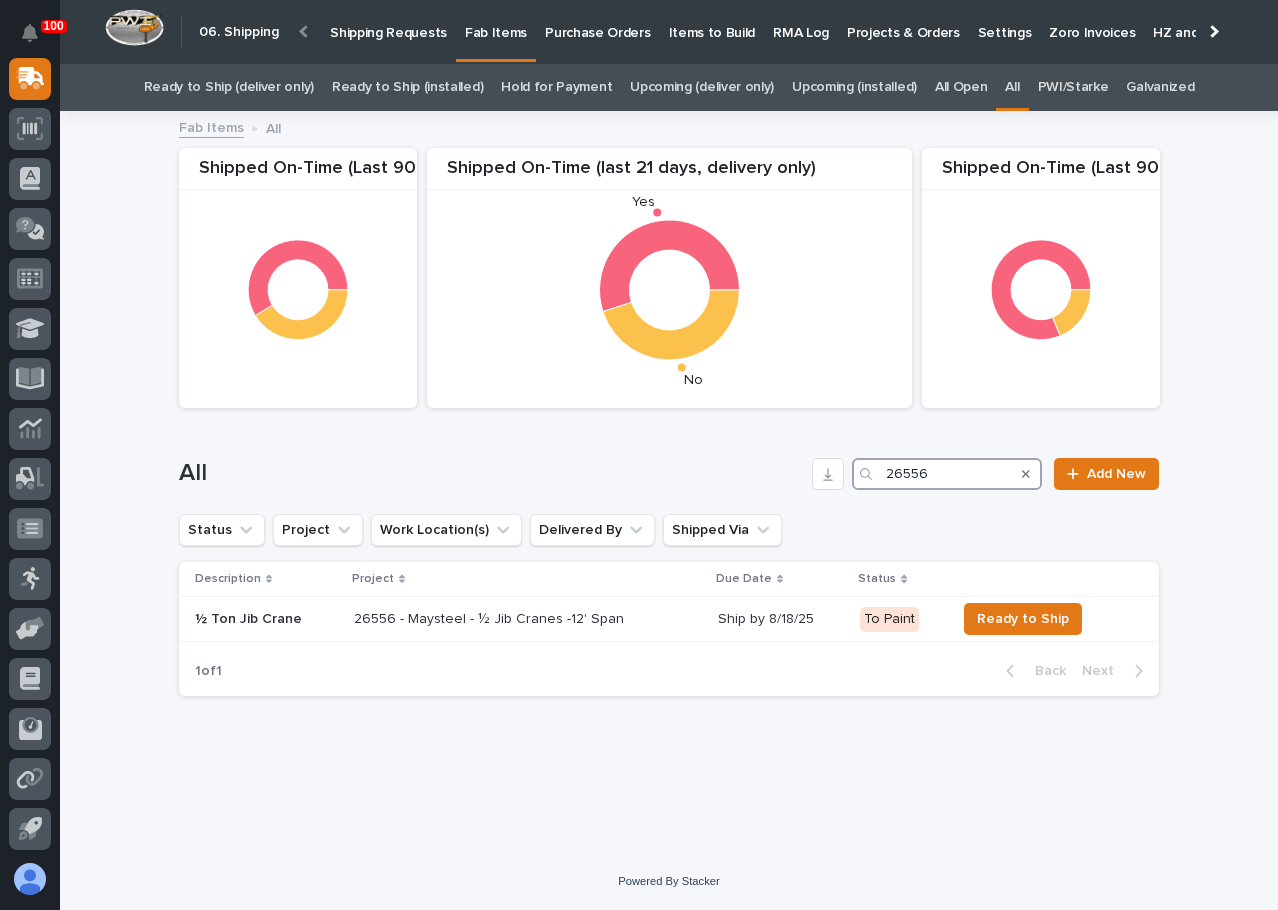 drag, startPoint x: 958, startPoint y: 472, endPoint x: 796, endPoint y: 458, distance: 162.6038 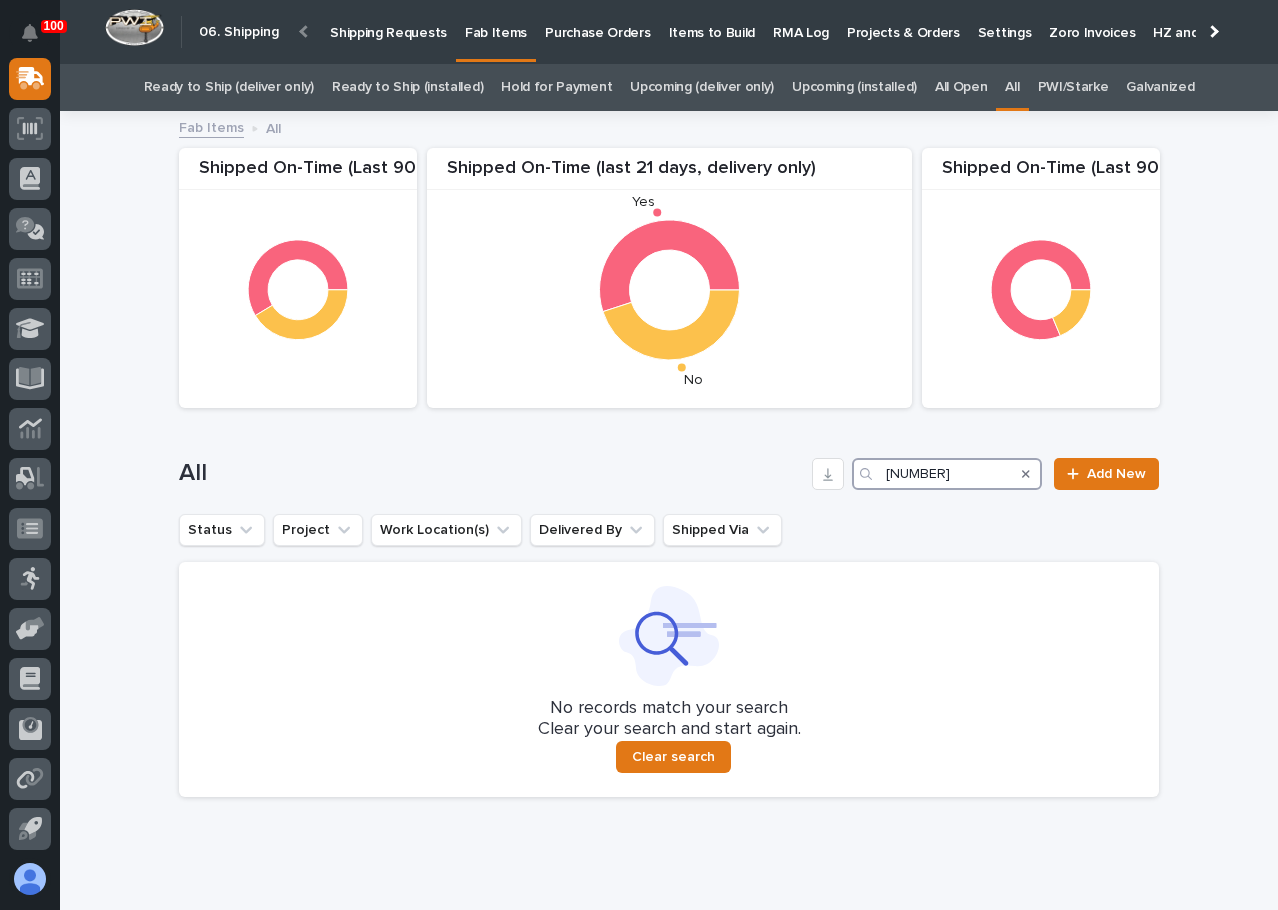 click on "26136" at bounding box center (947, 474) 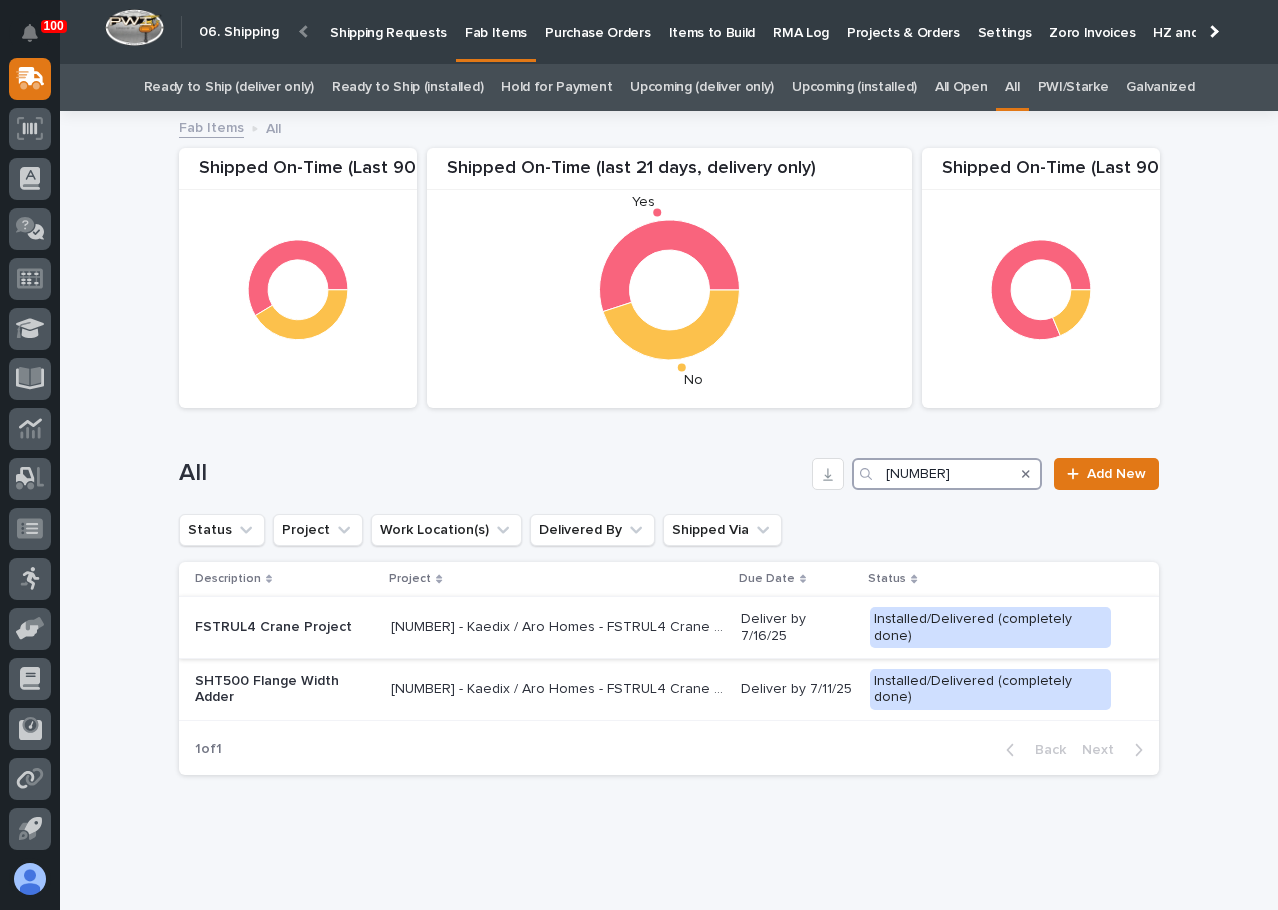 type on "26131" 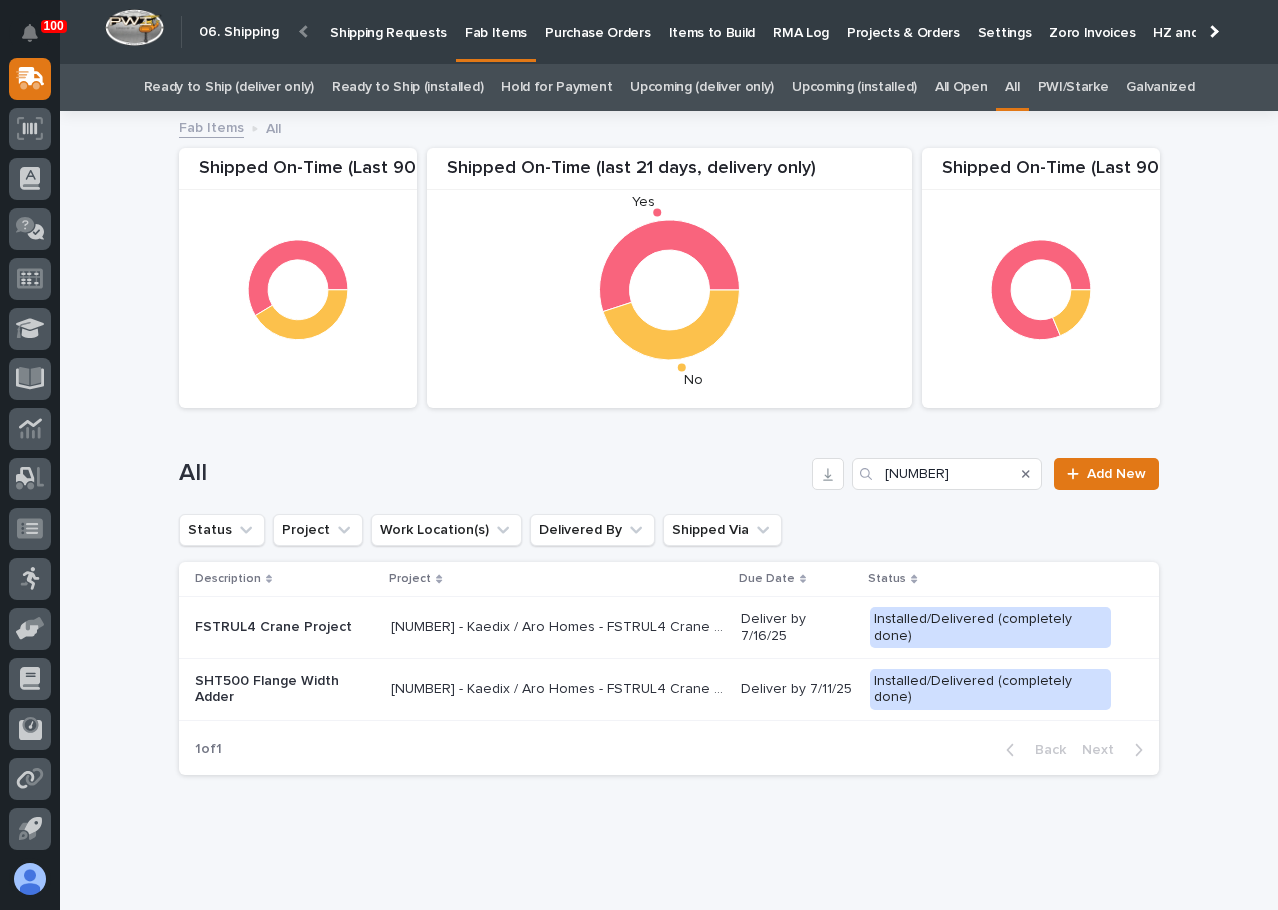 click on "26131 - Kaedix / Aro Homes - FSTRUL4 Crane Project" at bounding box center (560, 625) 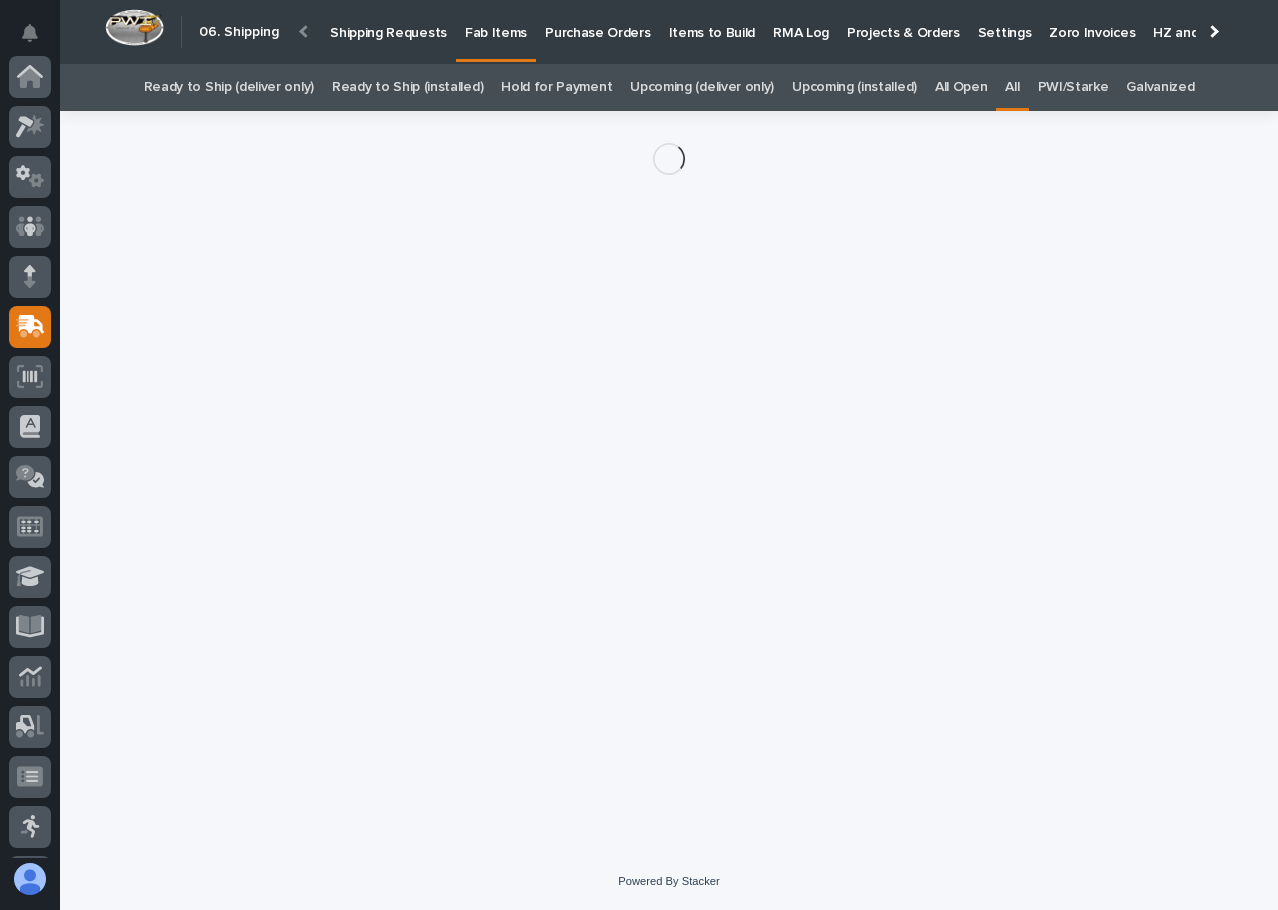 scroll, scrollTop: 248, scrollLeft: 0, axis: vertical 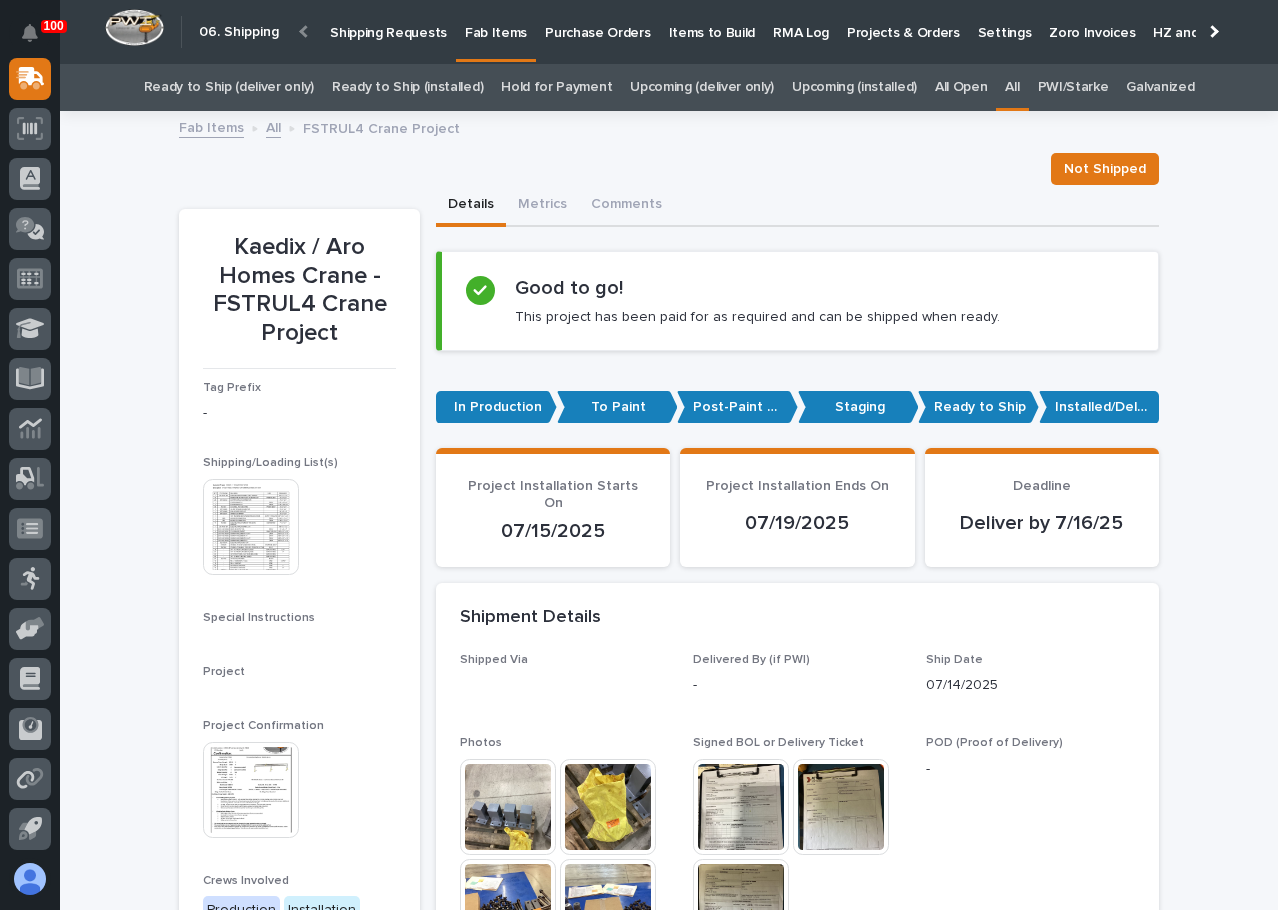 click on "Project Installation Ends On 07/19/2025" at bounding box center (797, 508) 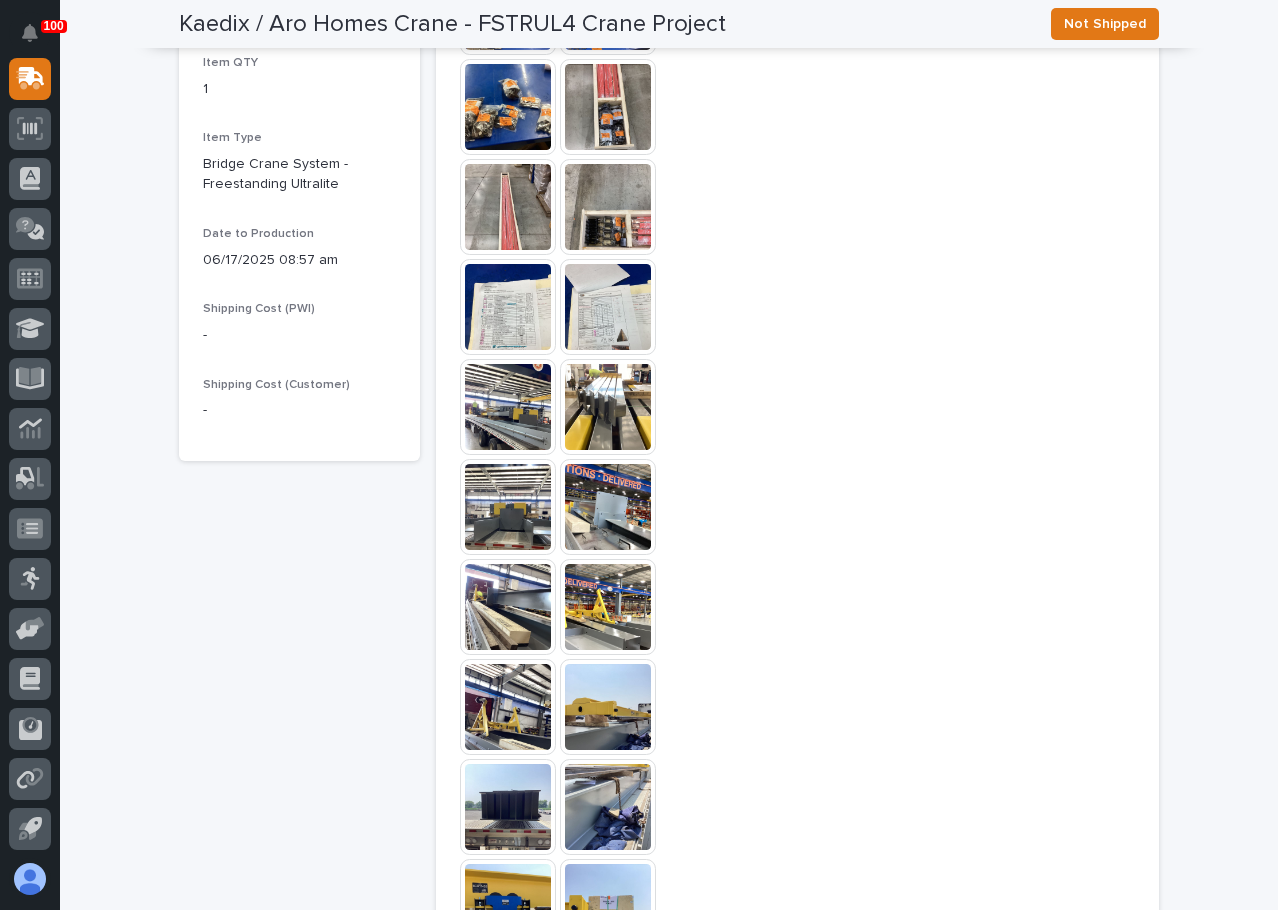 scroll, scrollTop: 1100, scrollLeft: 0, axis: vertical 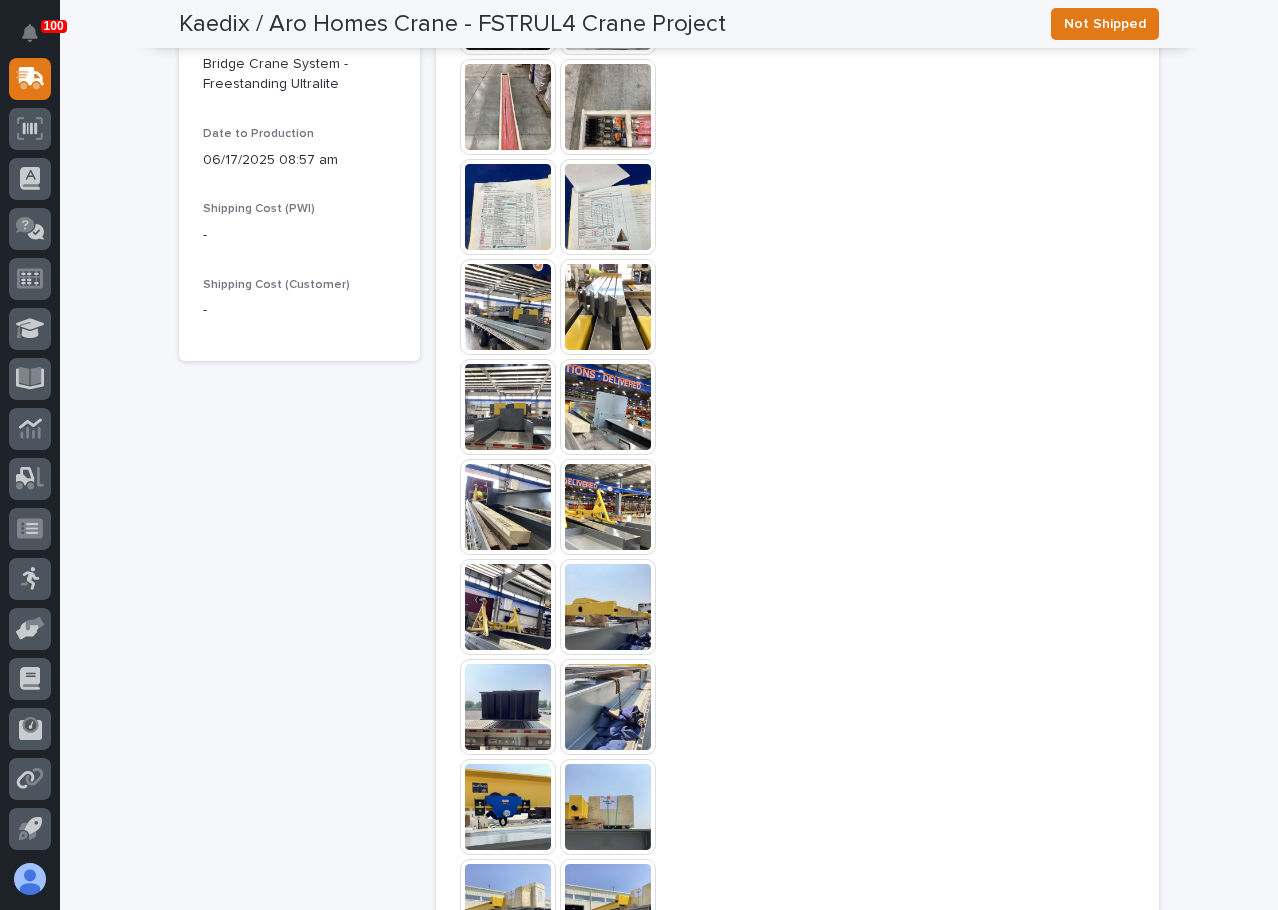 click at bounding box center (608, 607) 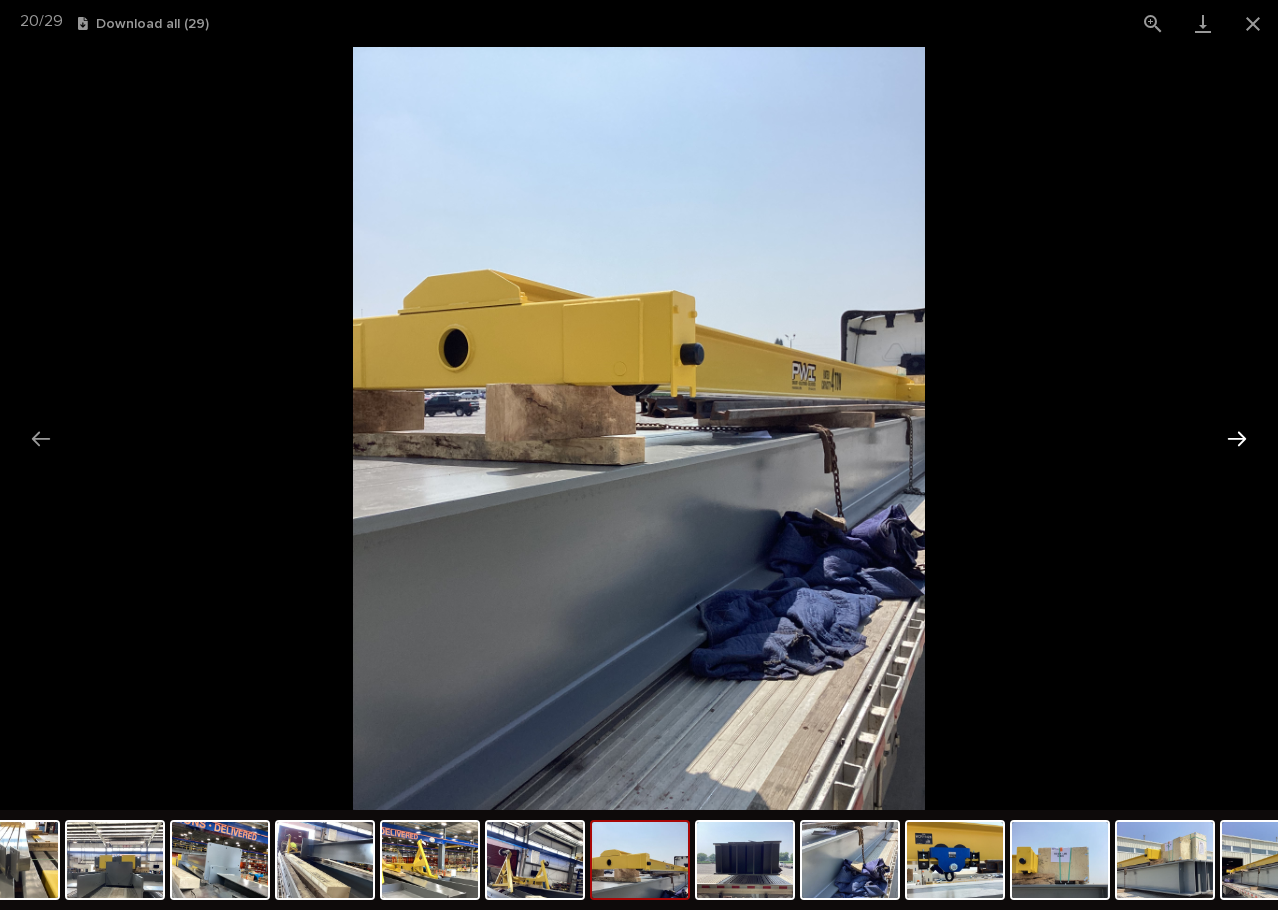click at bounding box center [1237, 438] 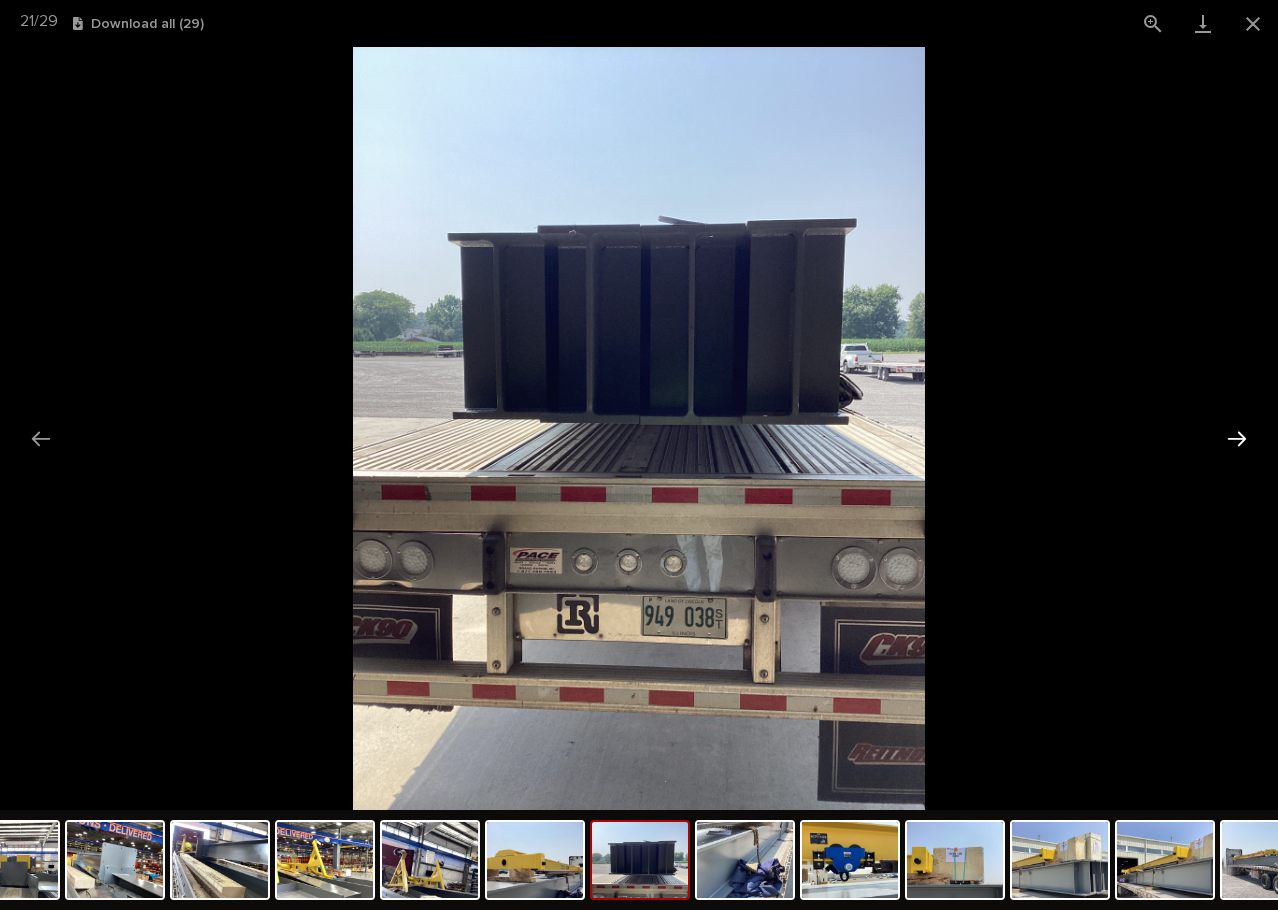 click at bounding box center (1237, 438) 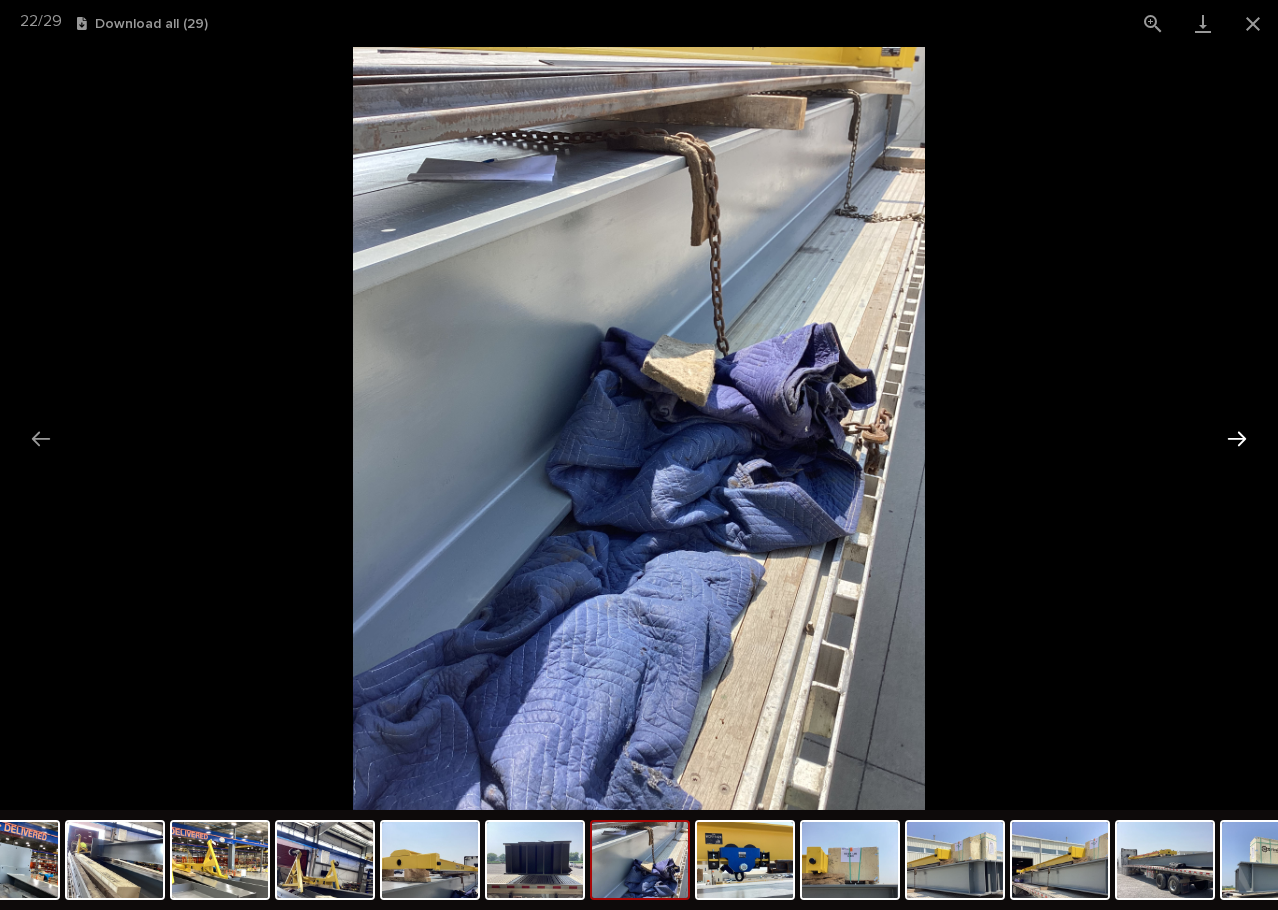 click at bounding box center [1237, 438] 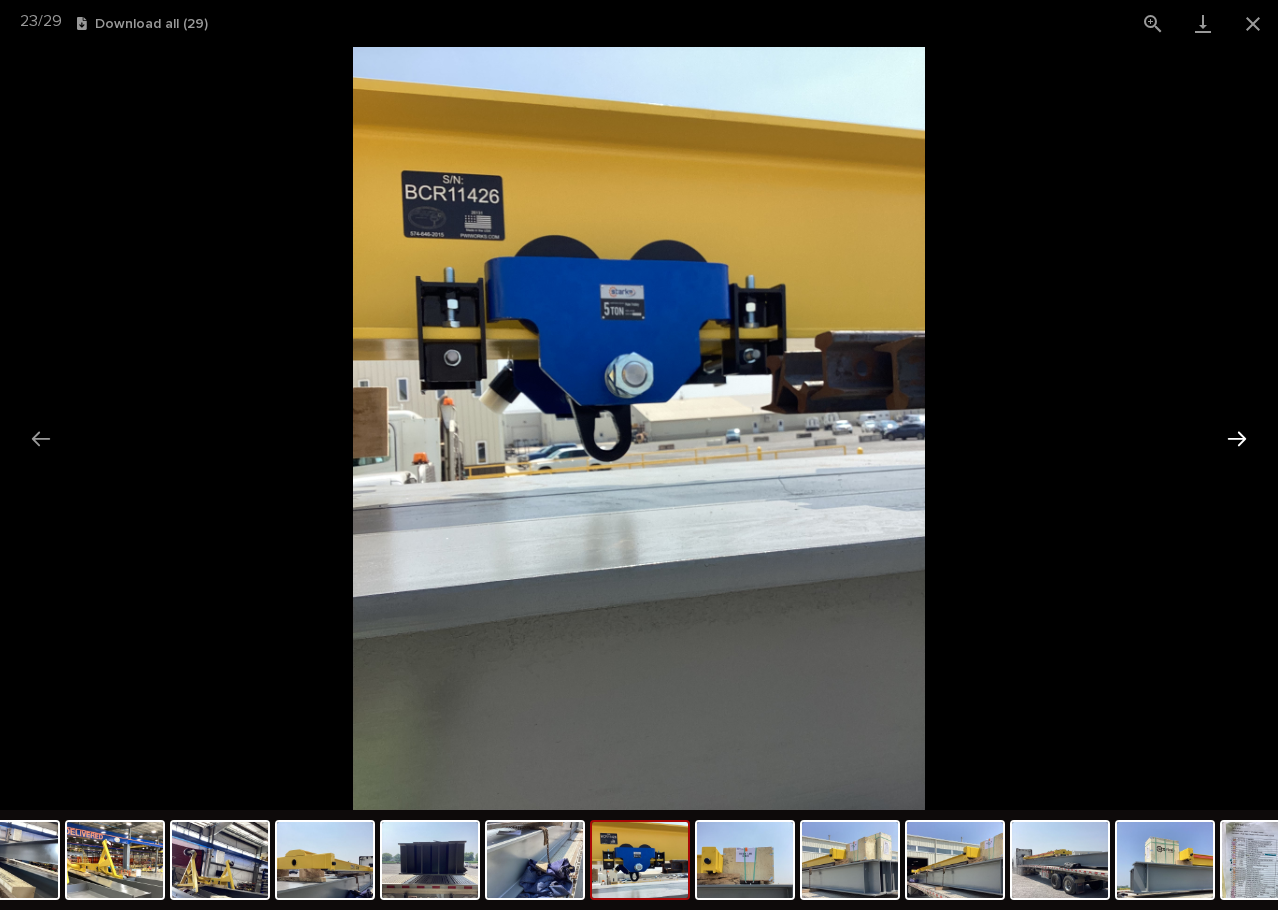 click at bounding box center (1237, 438) 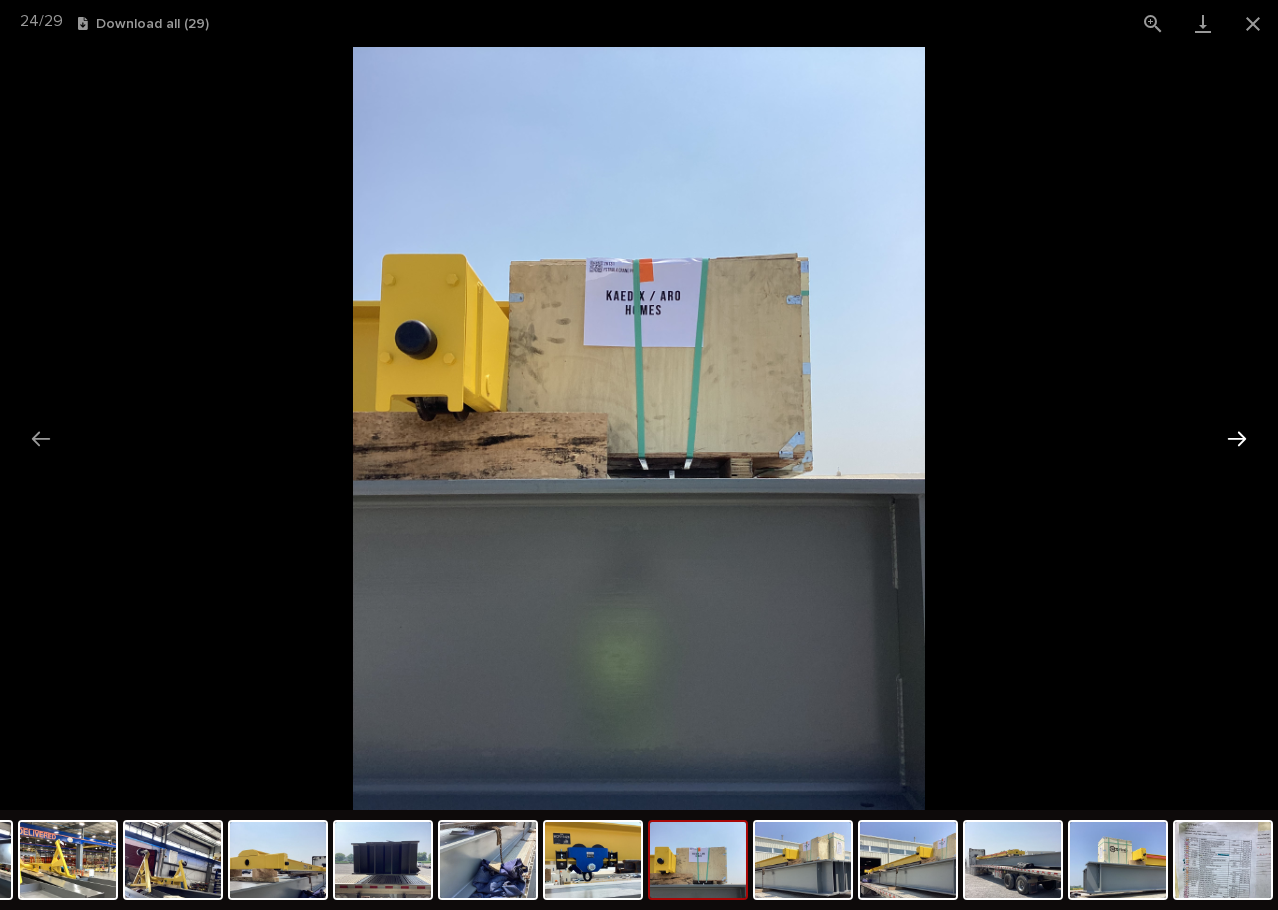 click at bounding box center (1237, 438) 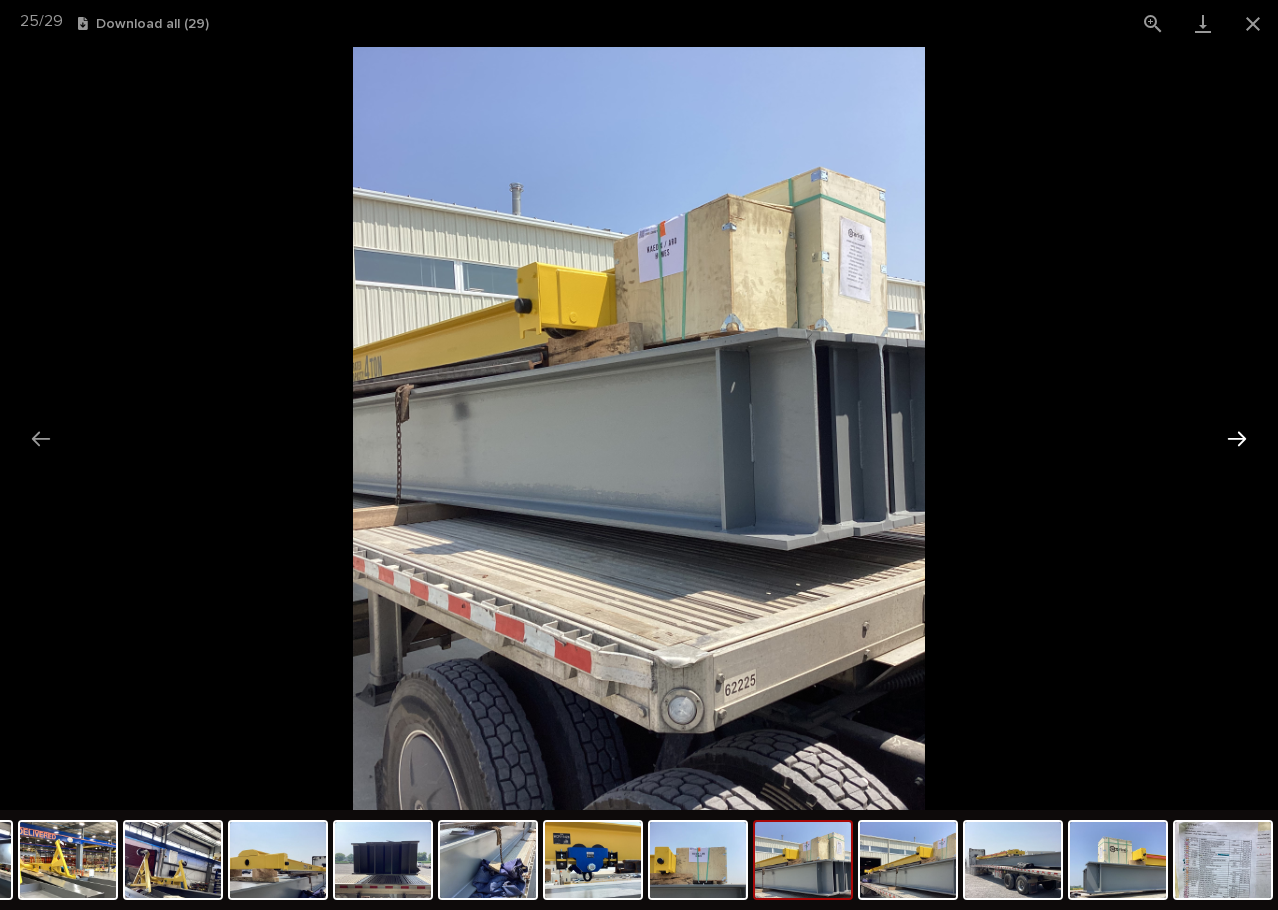 click at bounding box center [1237, 438] 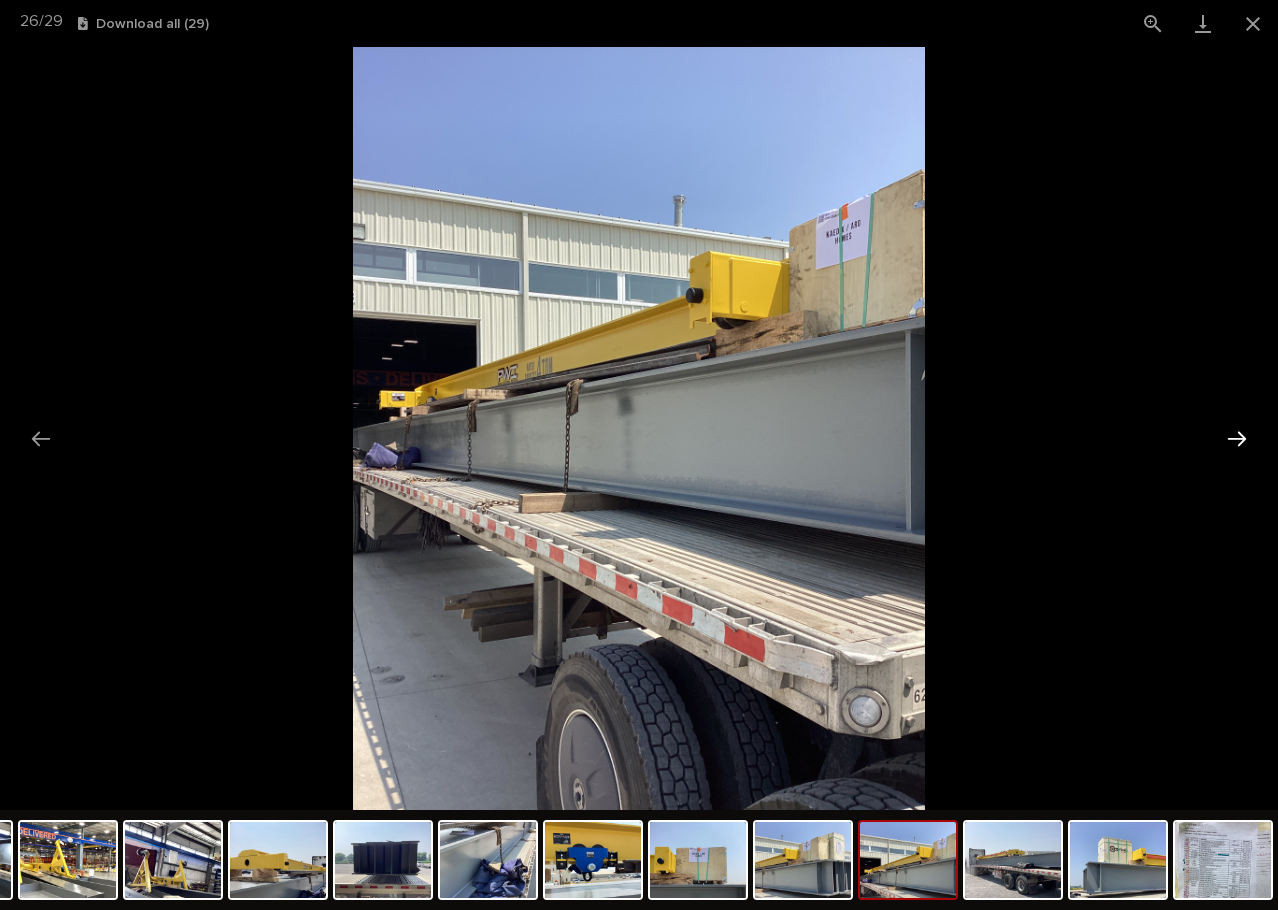 click at bounding box center (1237, 438) 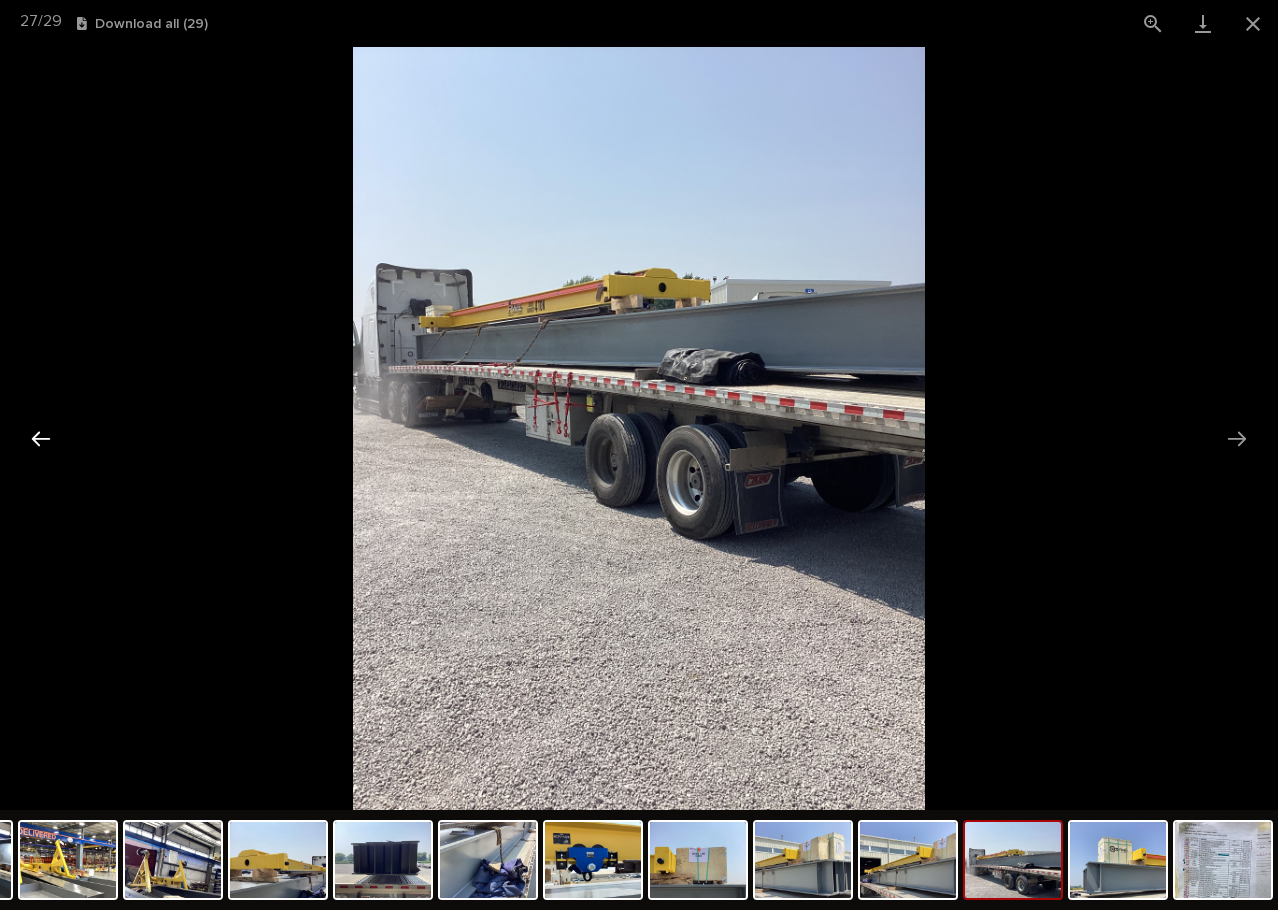 click at bounding box center (41, 438) 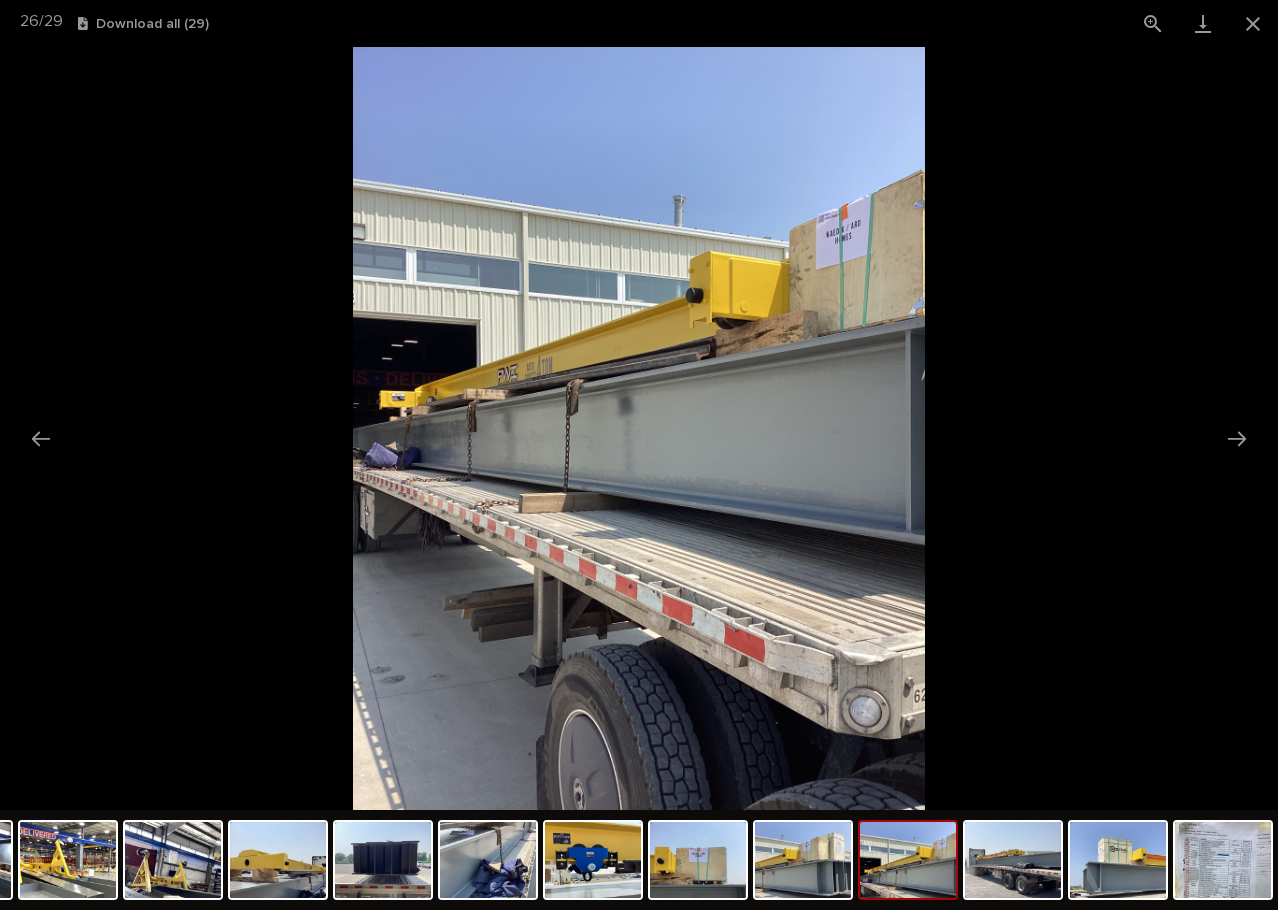 scroll, scrollTop: 0, scrollLeft: 0, axis: both 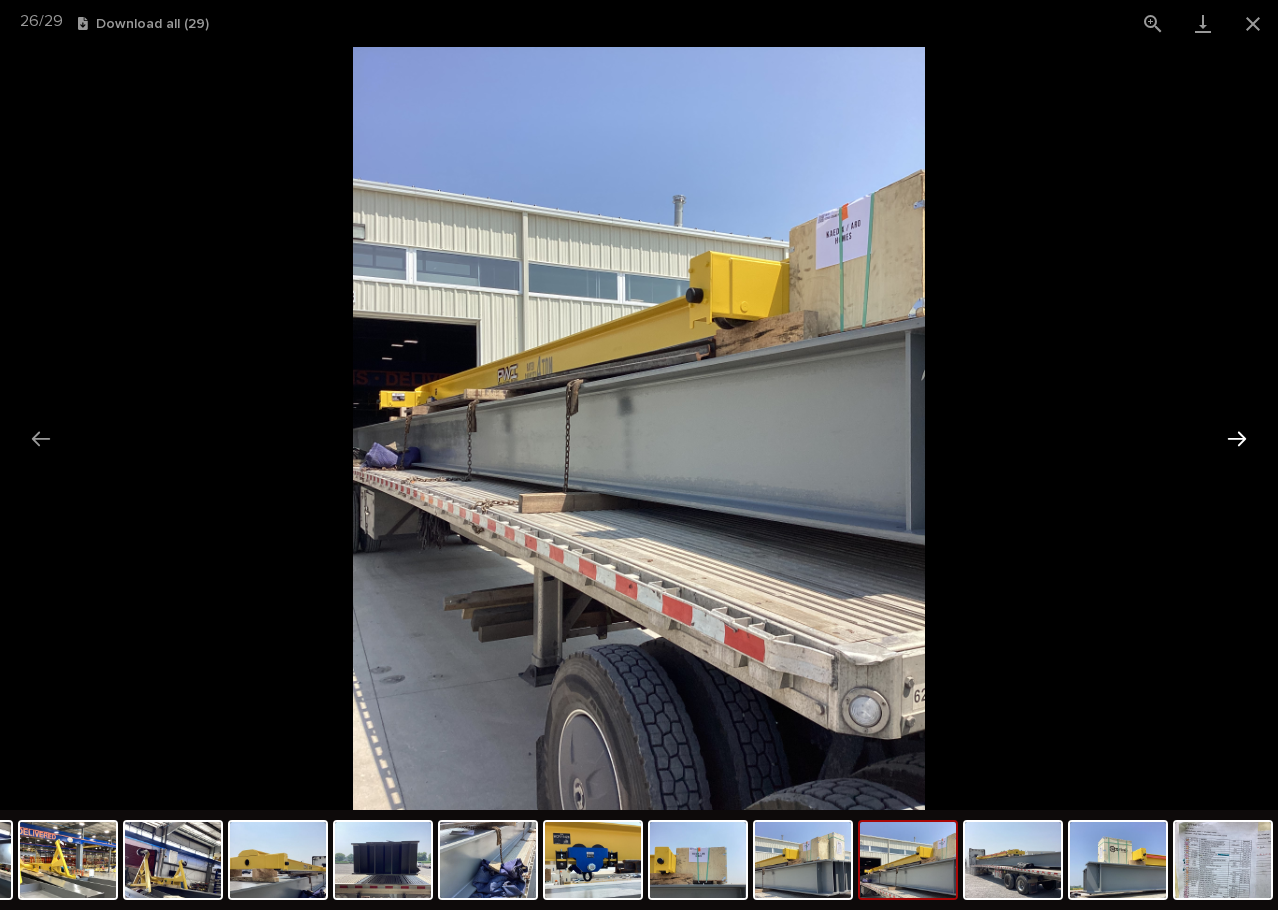 click at bounding box center (1237, 438) 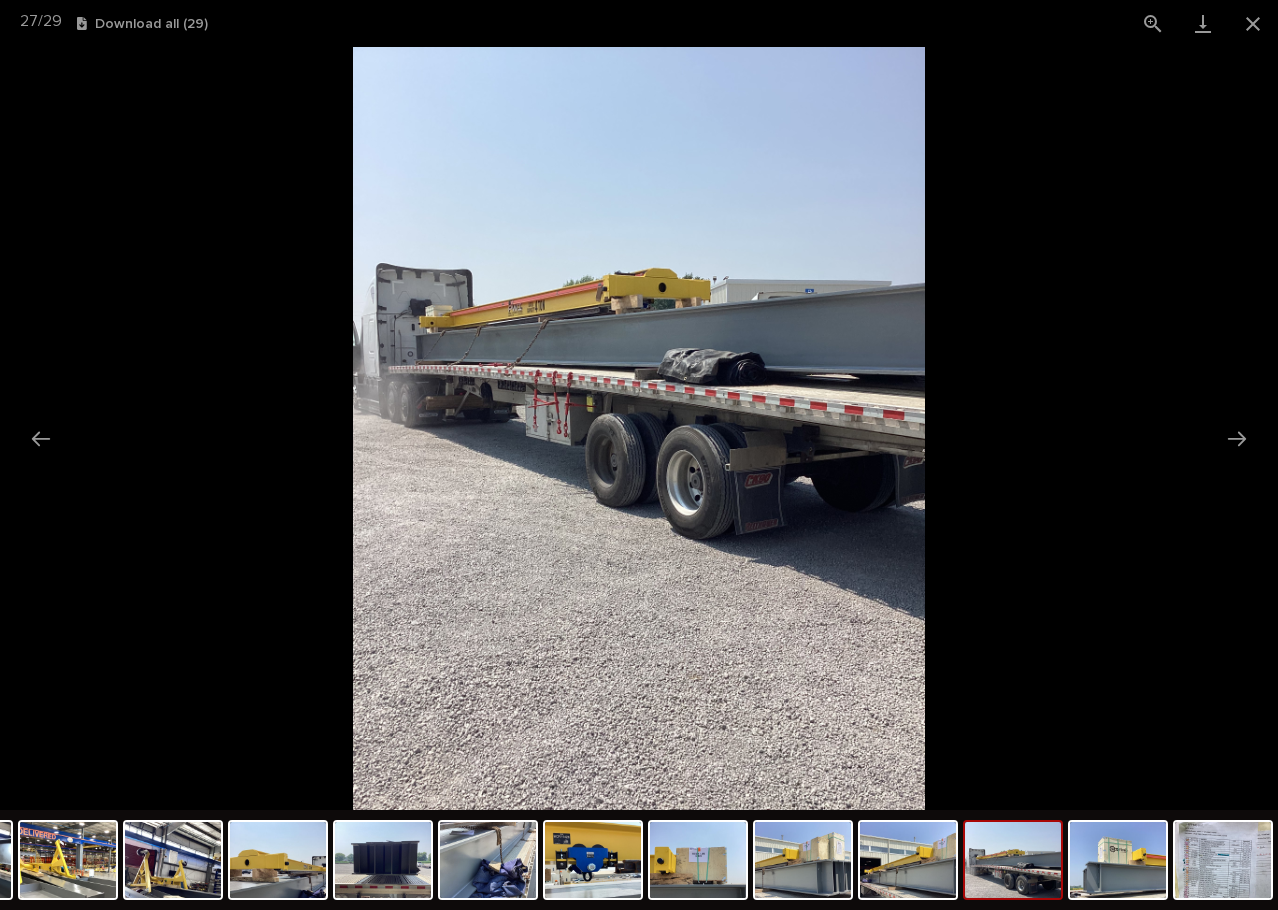 click at bounding box center [639, 428] 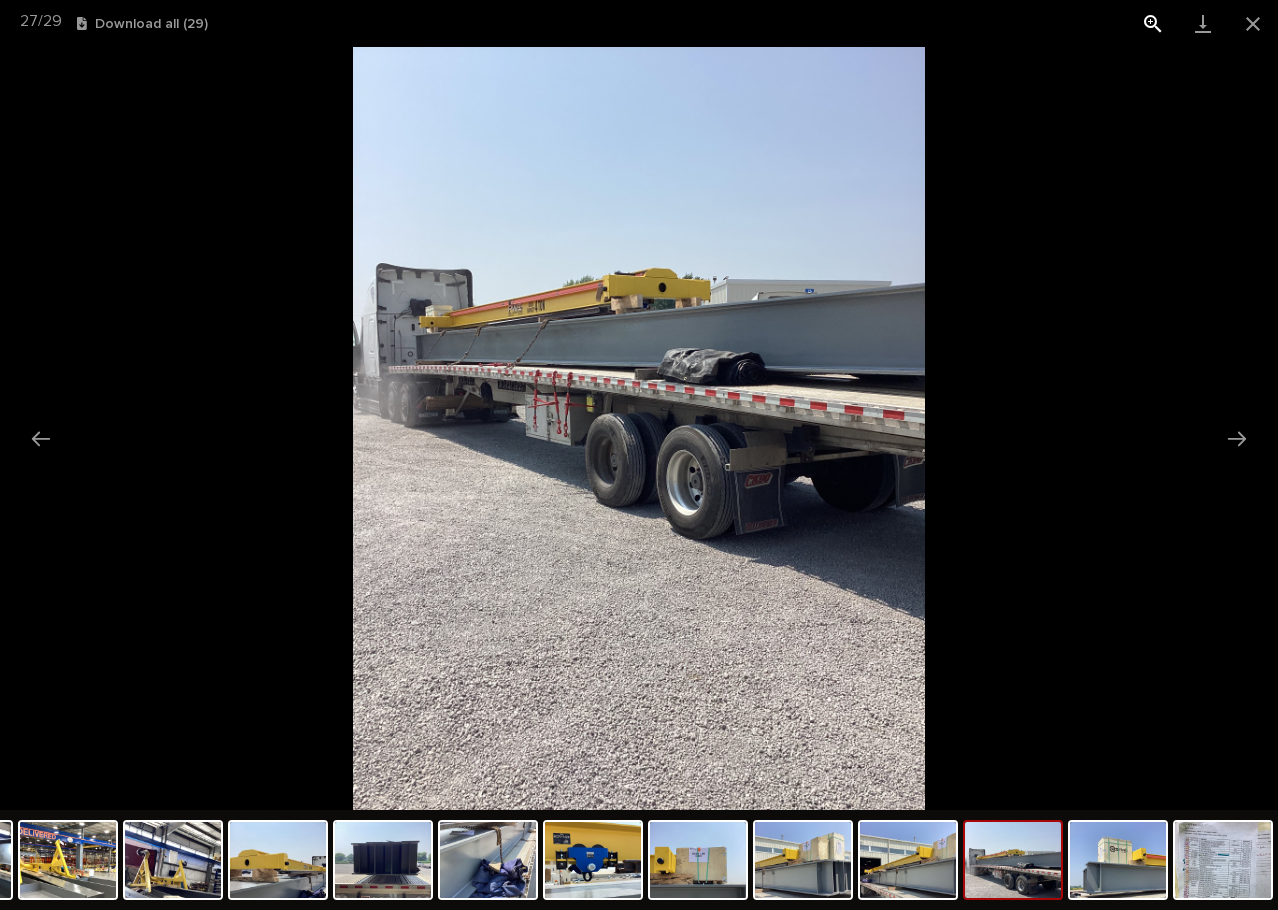 click at bounding box center (1153, 23) 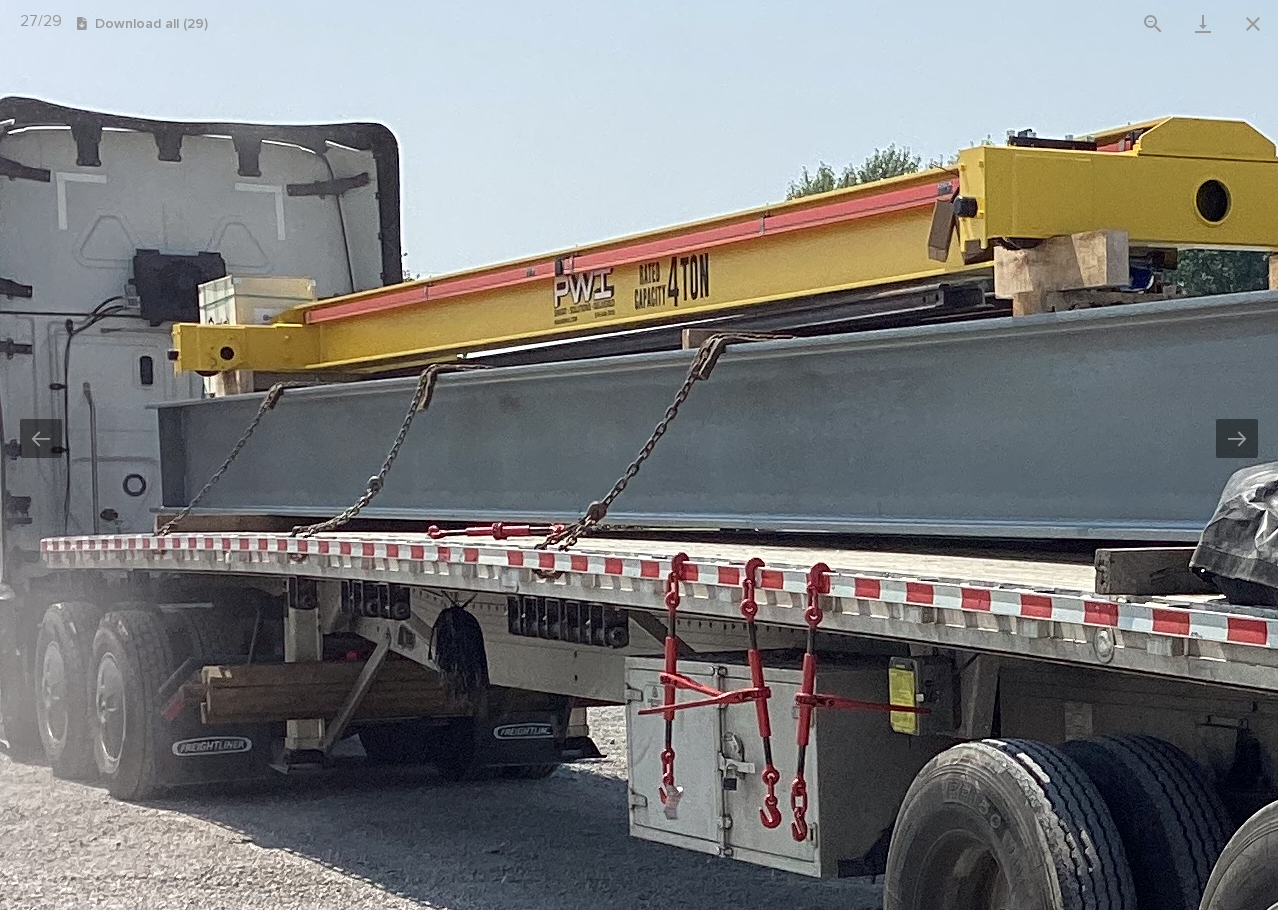 drag, startPoint x: 665, startPoint y: 270, endPoint x: 1101, endPoint y: 573, distance: 530.94727 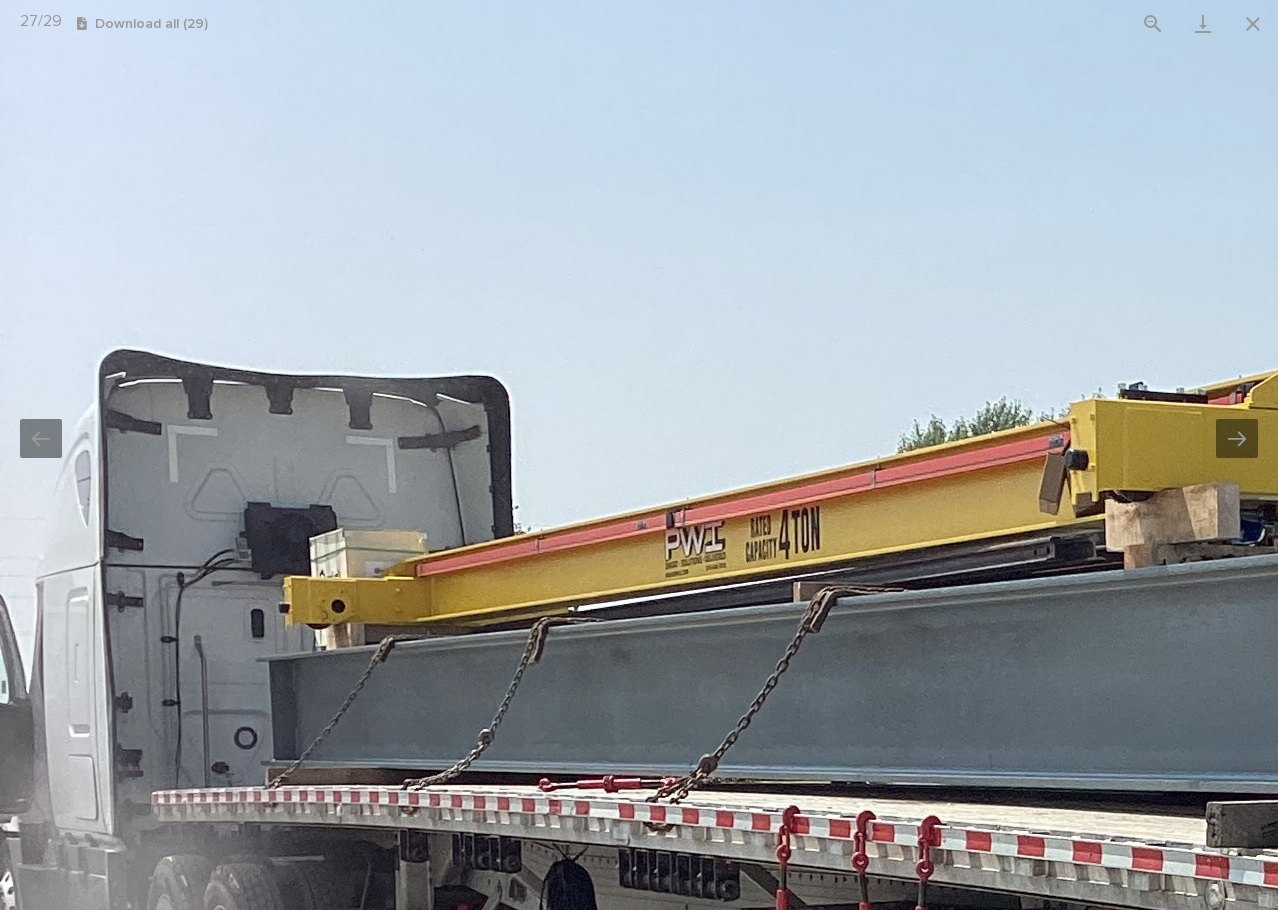 drag, startPoint x: 535, startPoint y: 630, endPoint x: 535, endPoint y: 613, distance: 17 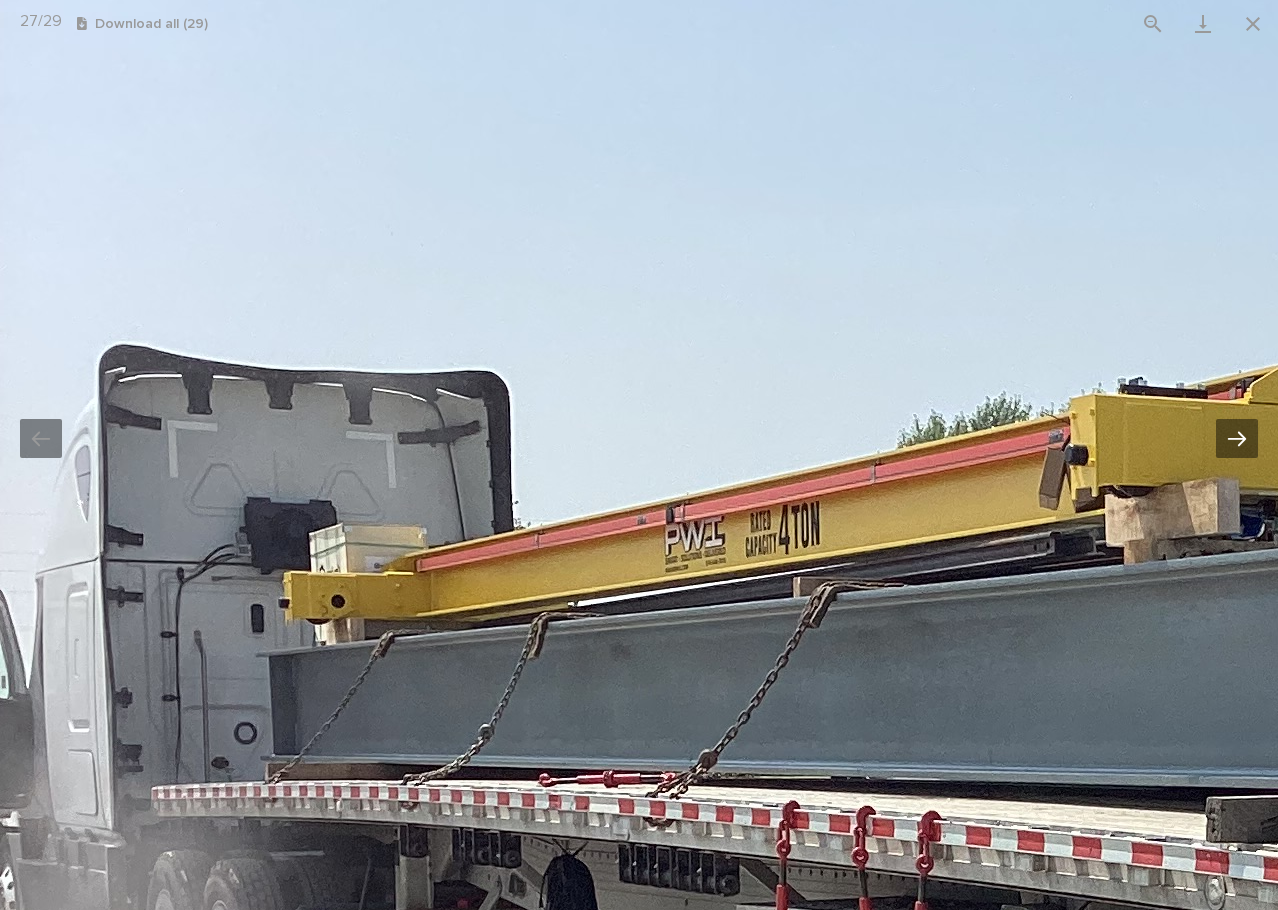 click at bounding box center (1237, 438) 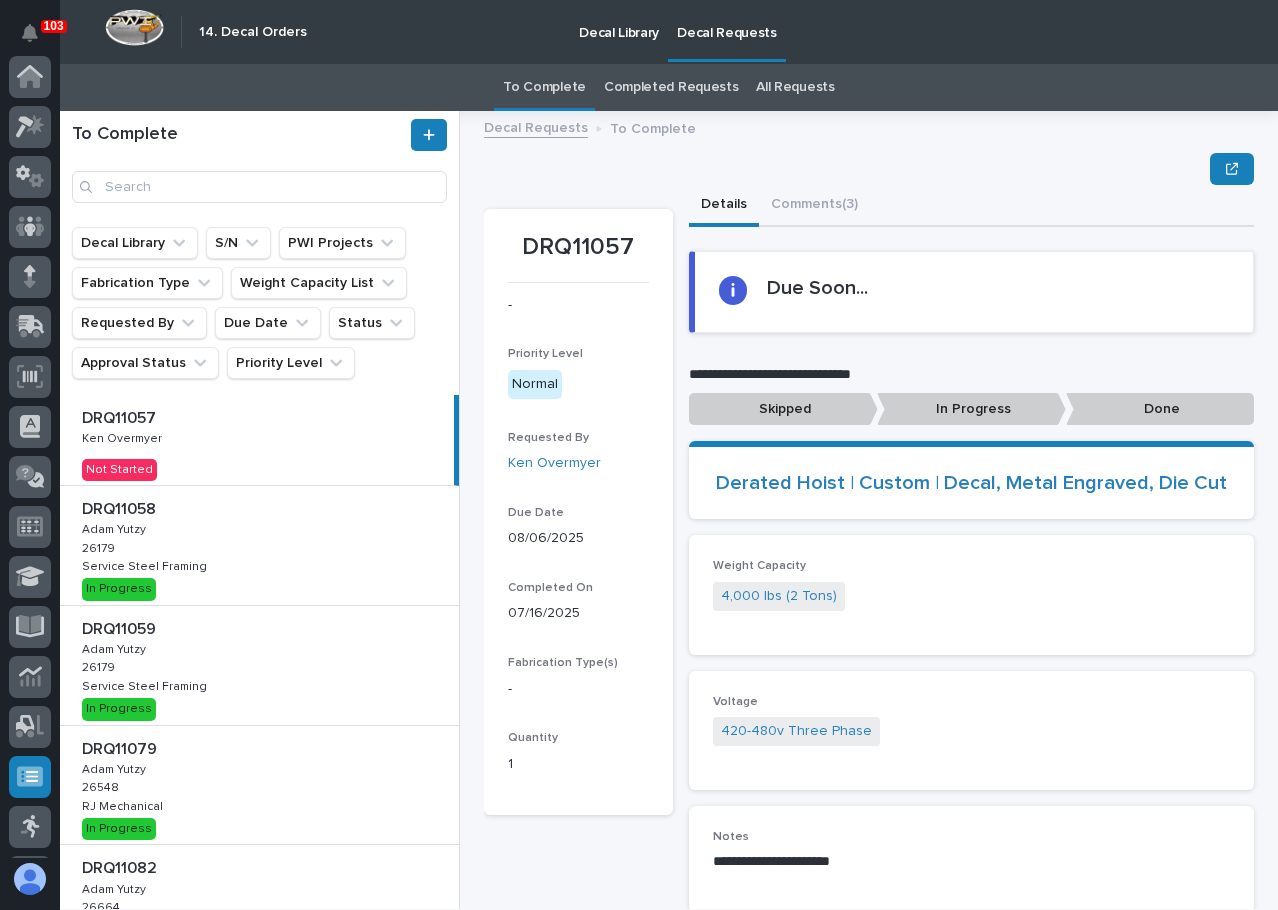scroll, scrollTop: 0, scrollLeft: 0, axis: both 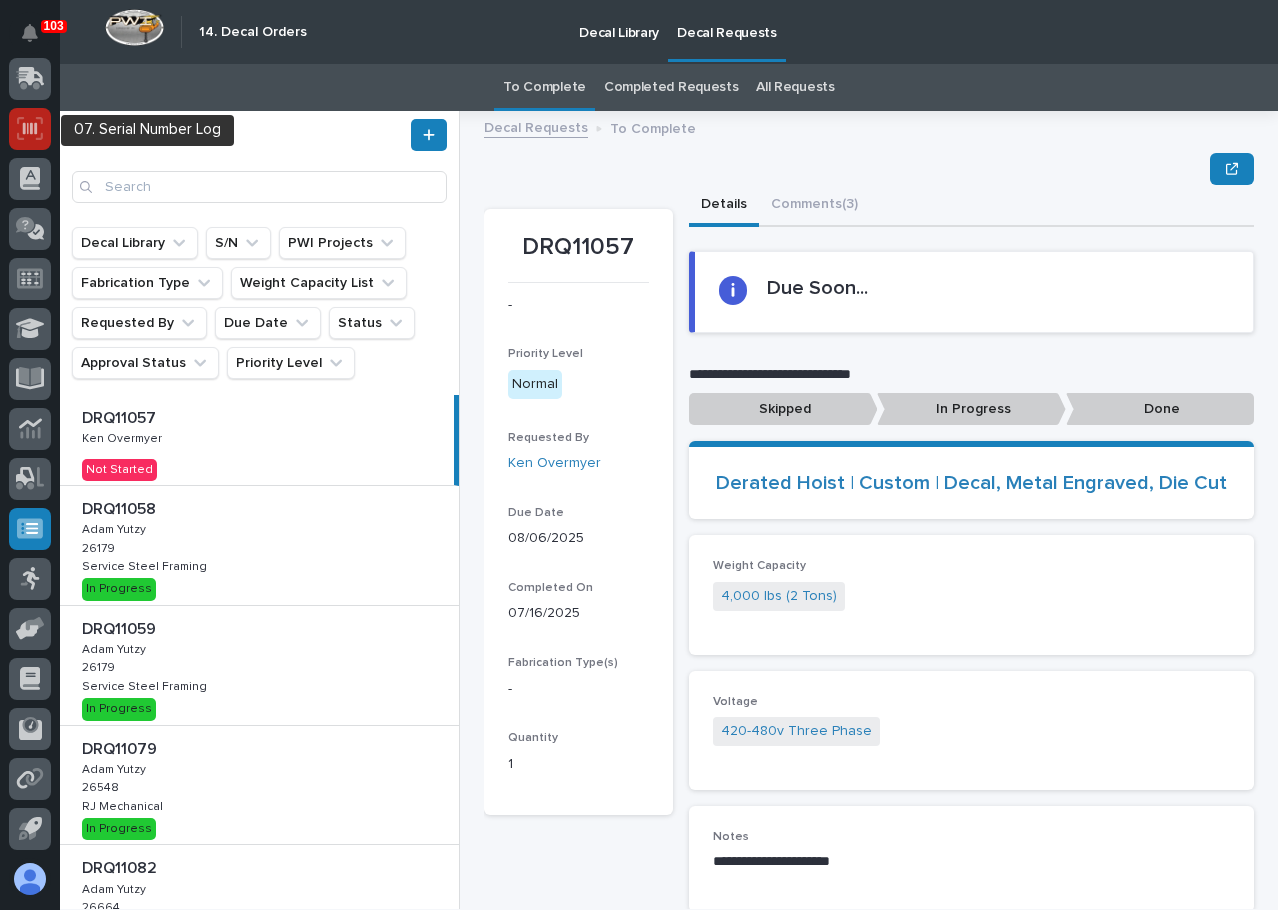 click 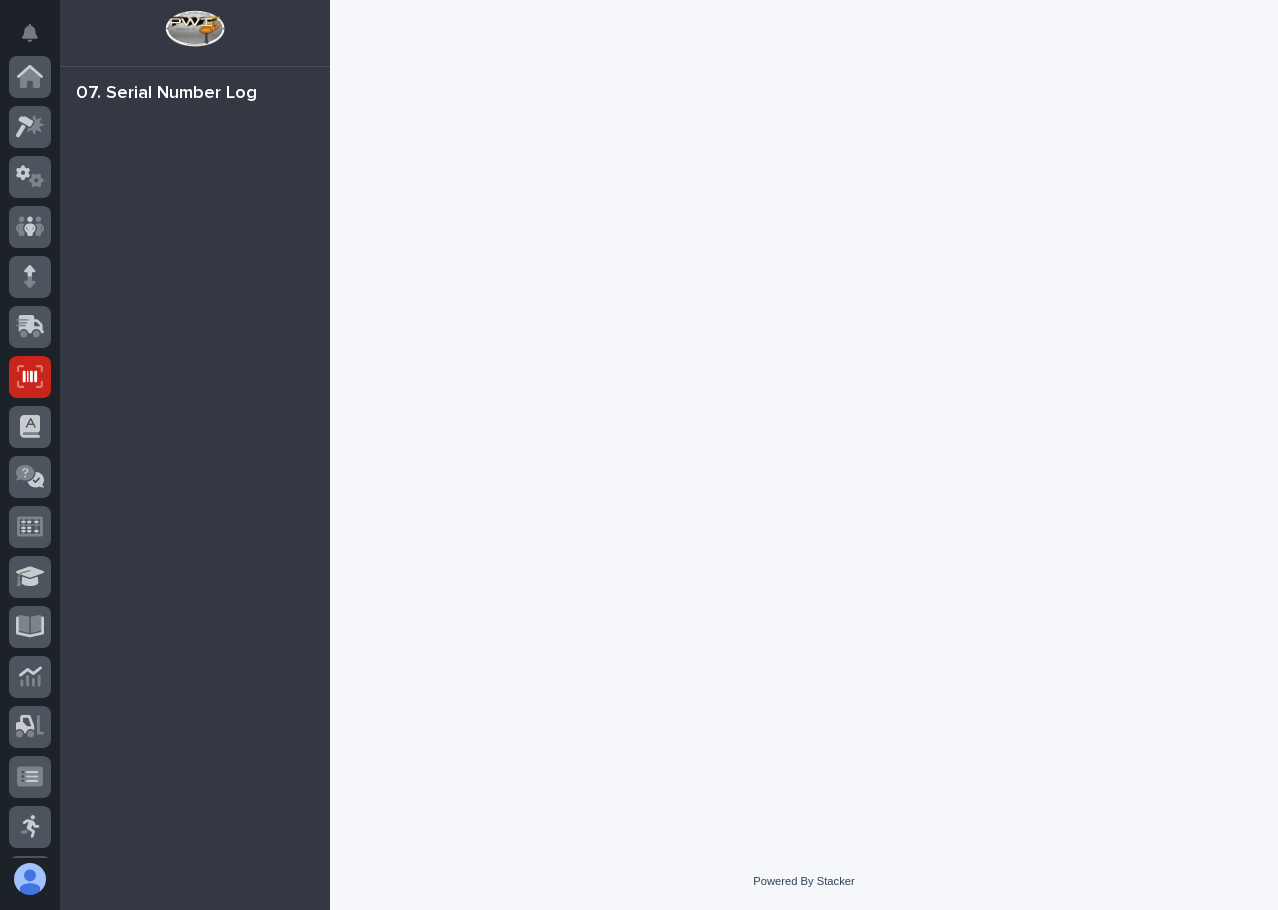 scroll, scrollTop: 248, scrollLeft: 0, axis: vertical 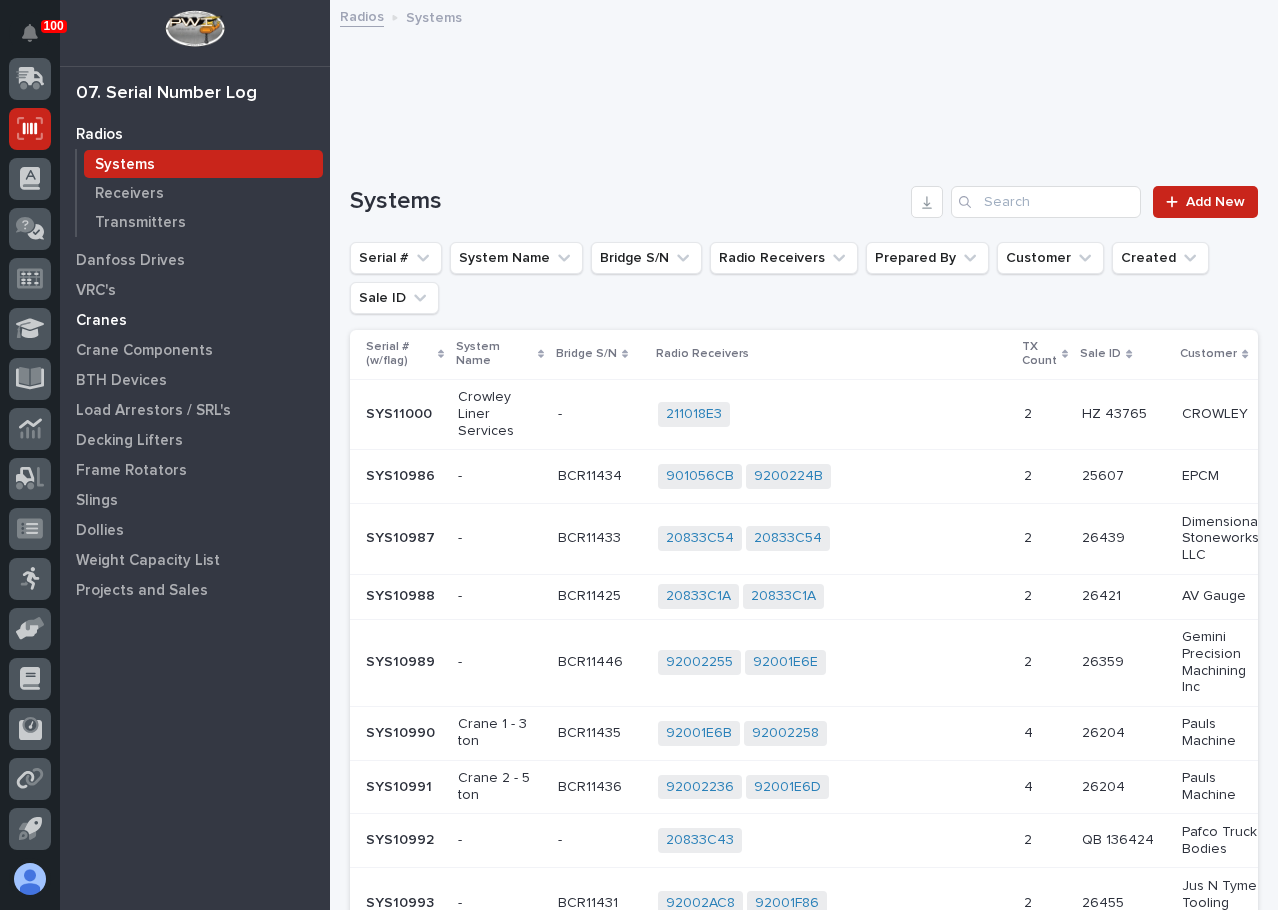 click on "Cranes" at bounding box center (101, 321) 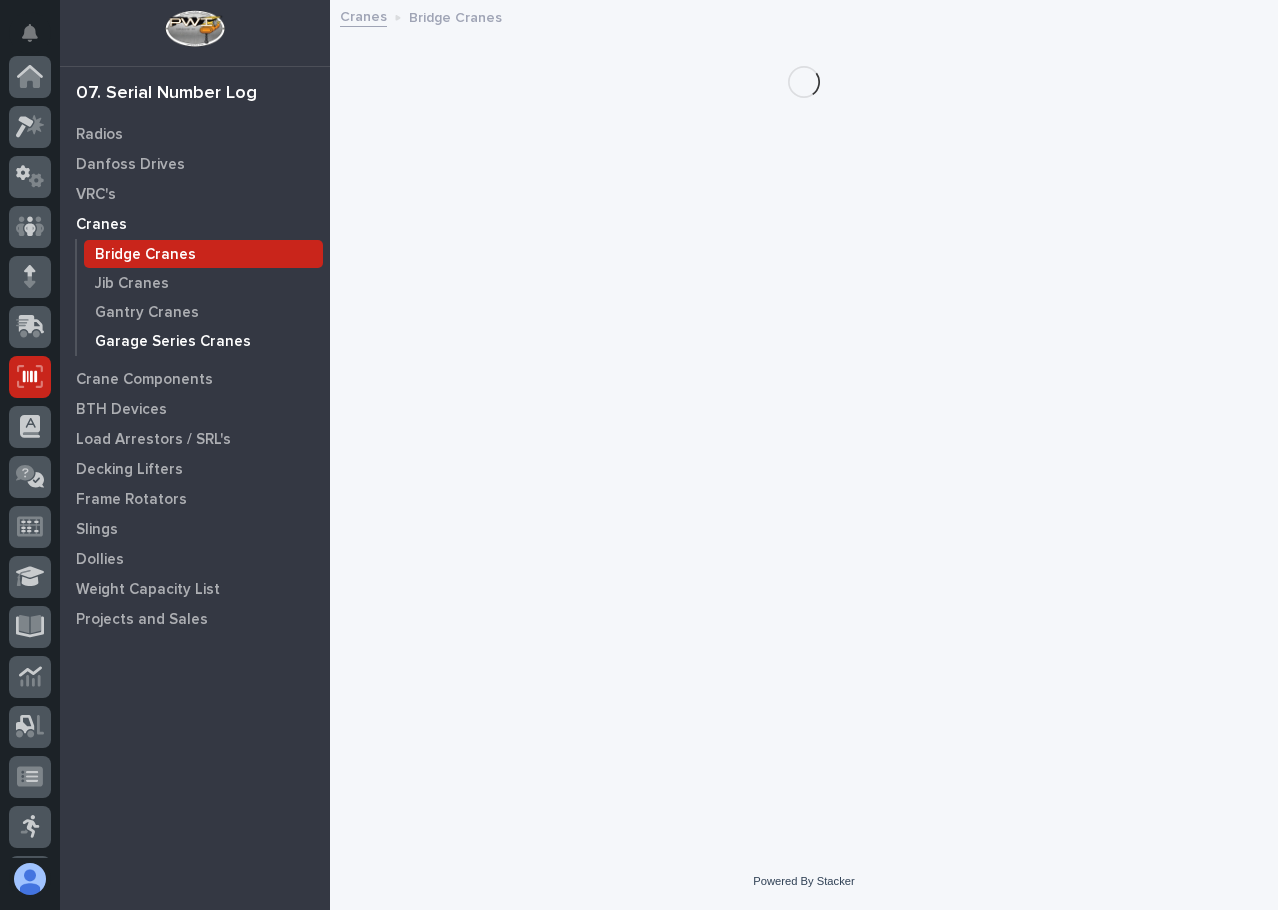 scroll, scrollTop: 248, scrollLeft: 0, axis: vertical 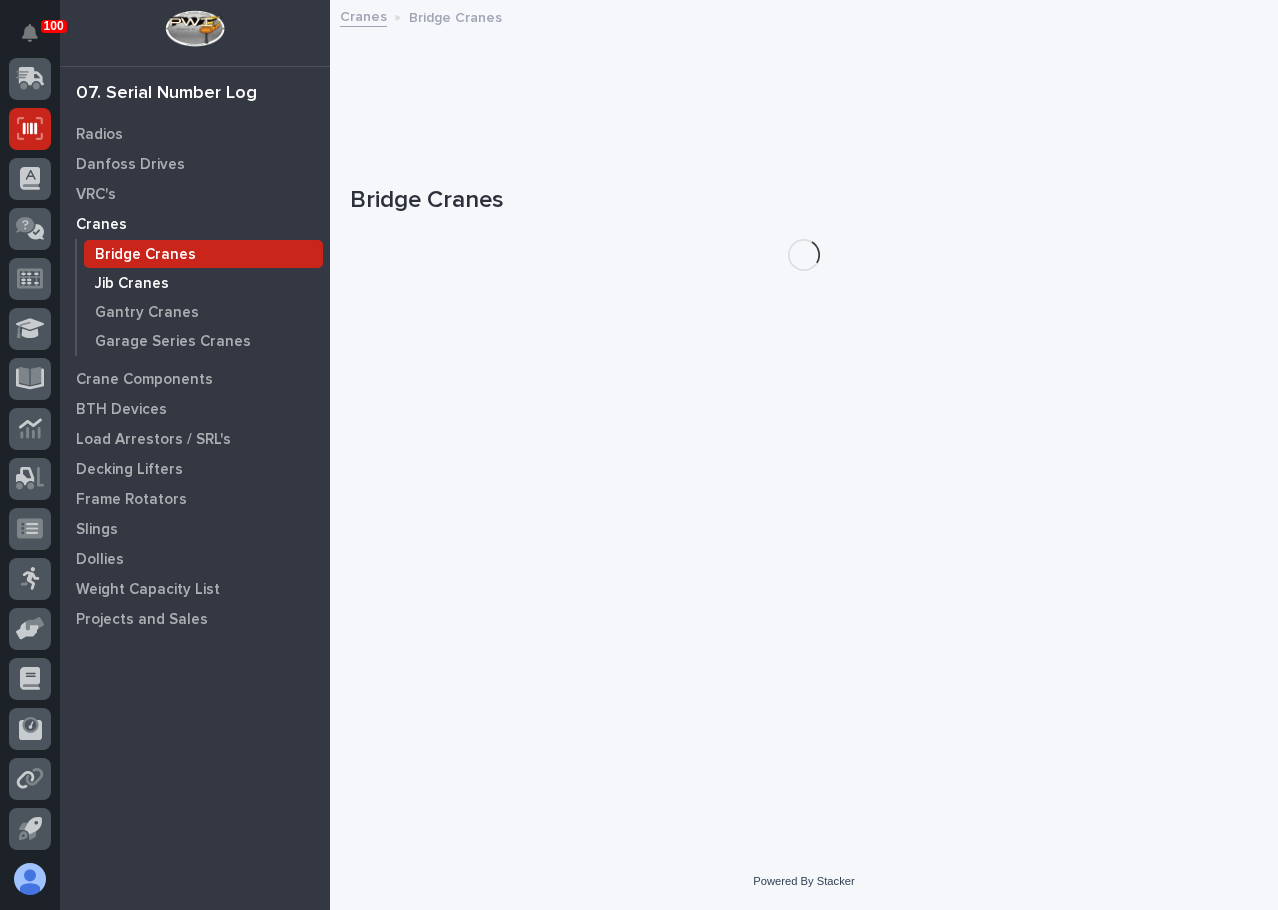 click on "Jib Cranes" at bounding box center [203, 283] 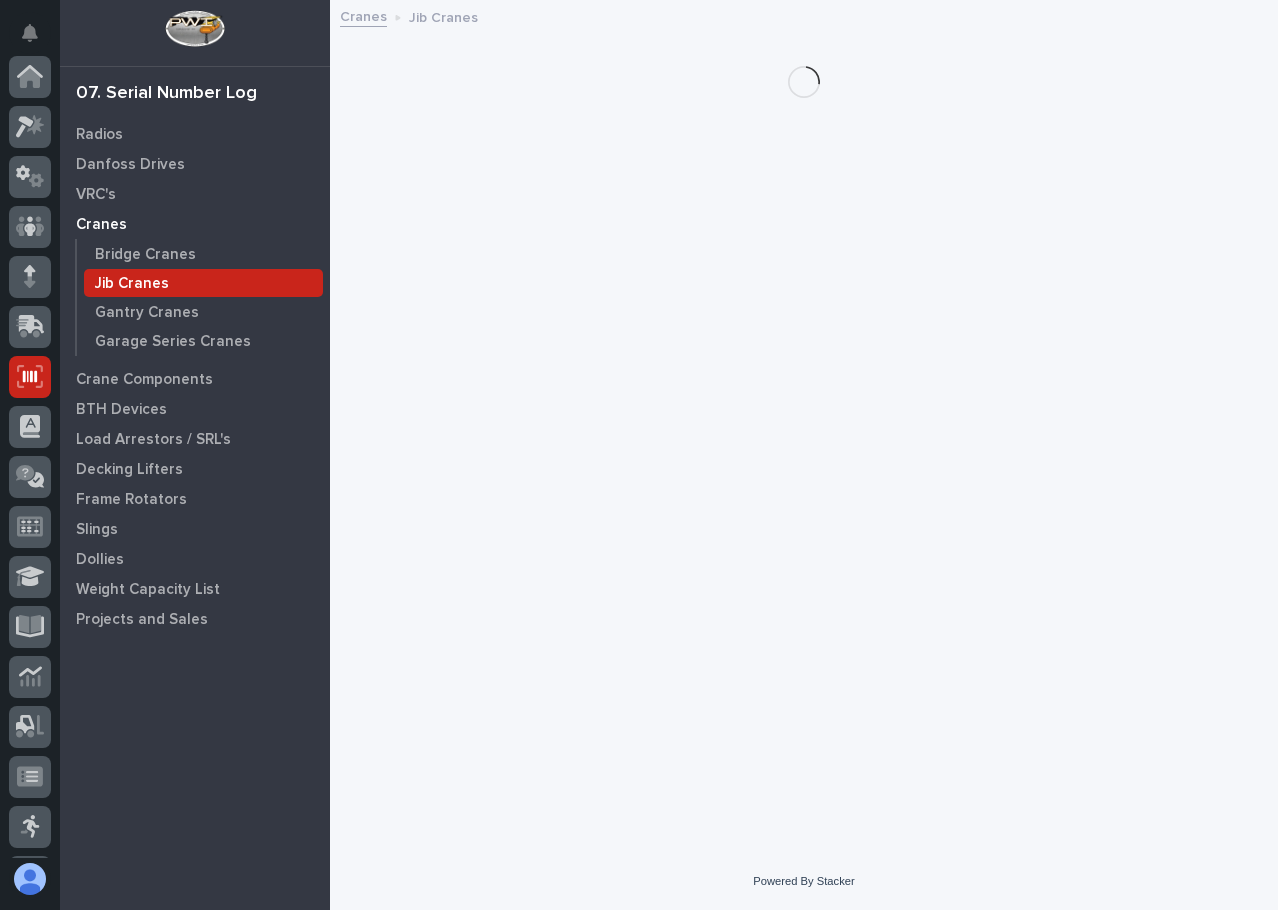 scroll, scrollTop: 248, scrollLeft: 0, axis: vertical 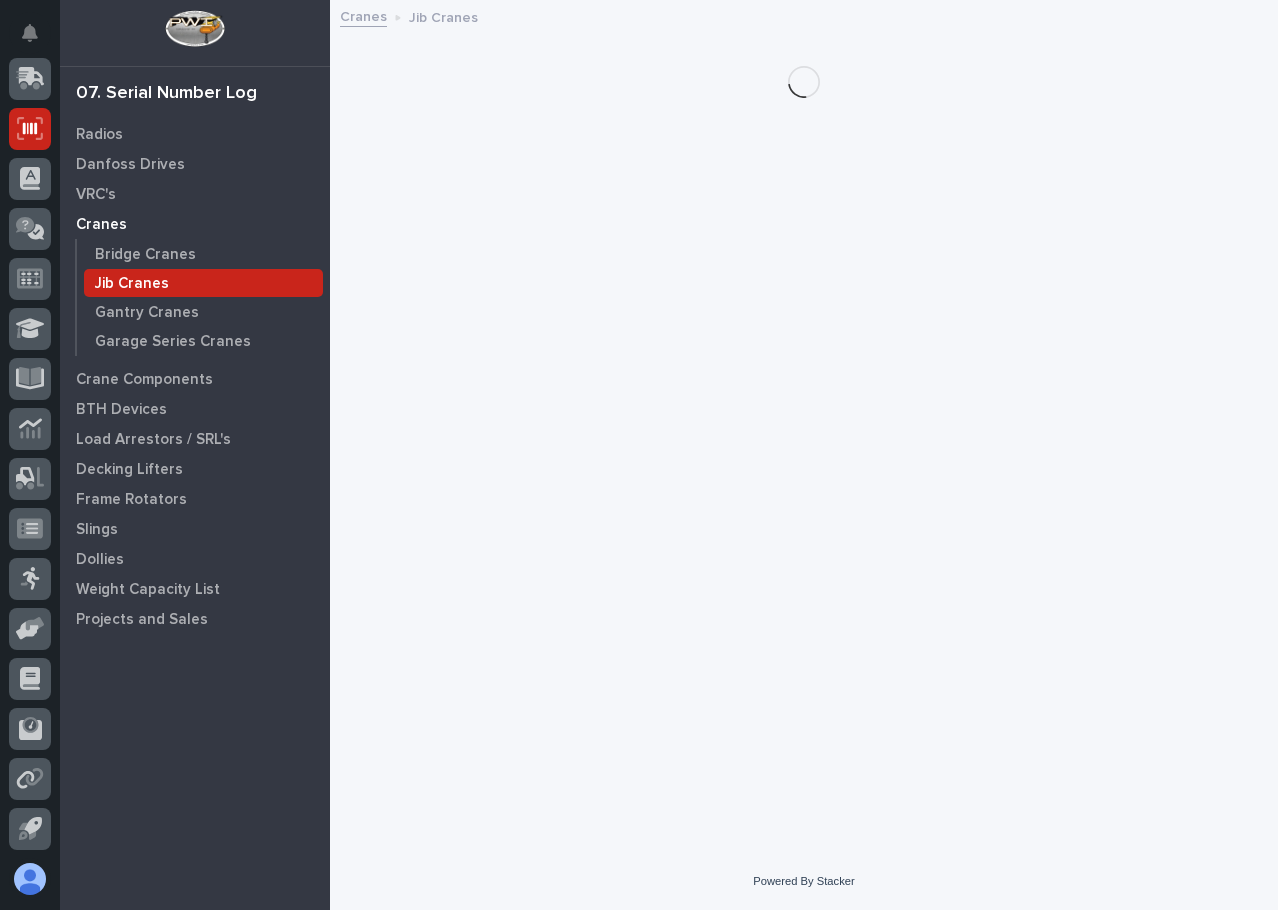 click on "Jib Cranes" at bounding box center (132, 284) 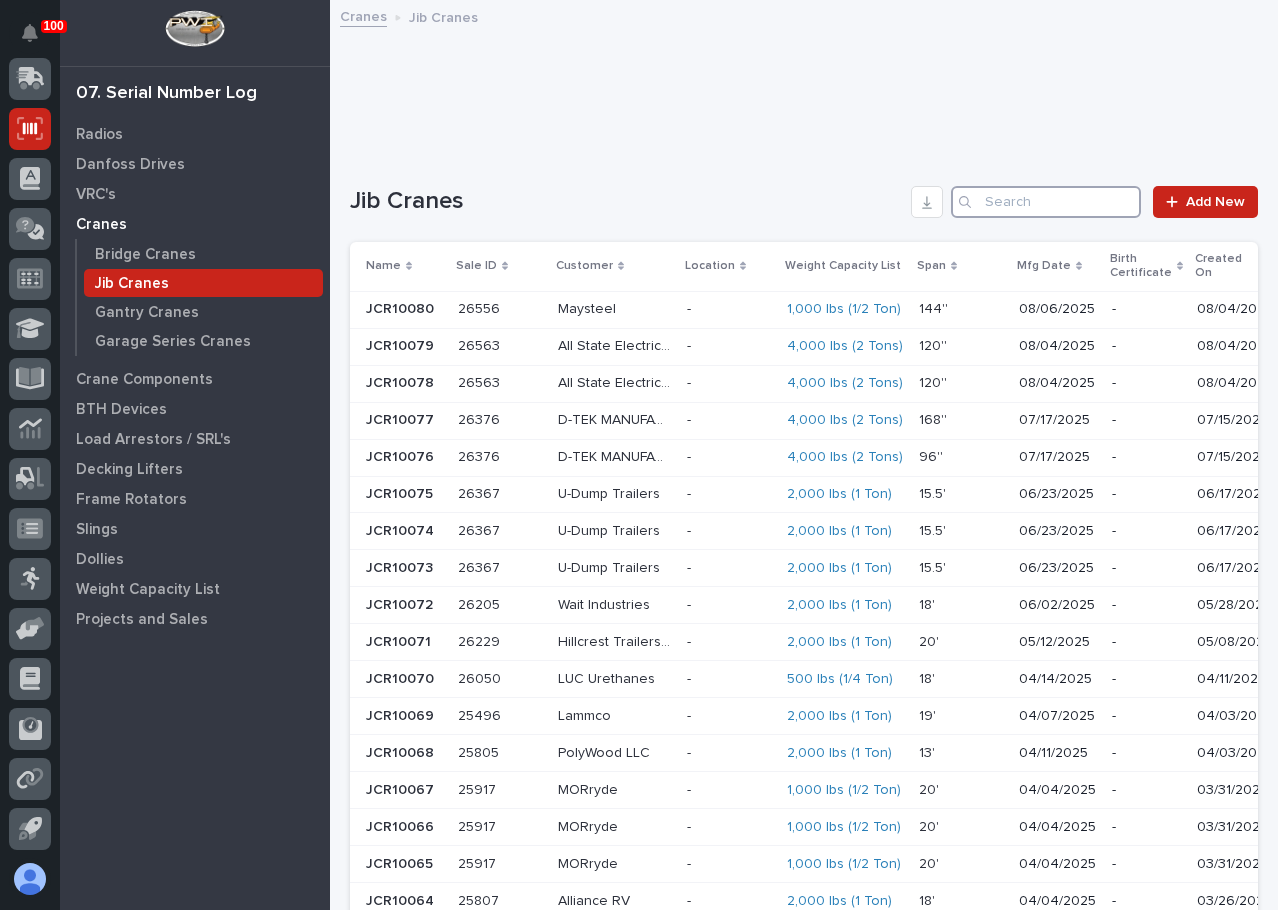 click at bounding box center (1046, 202) 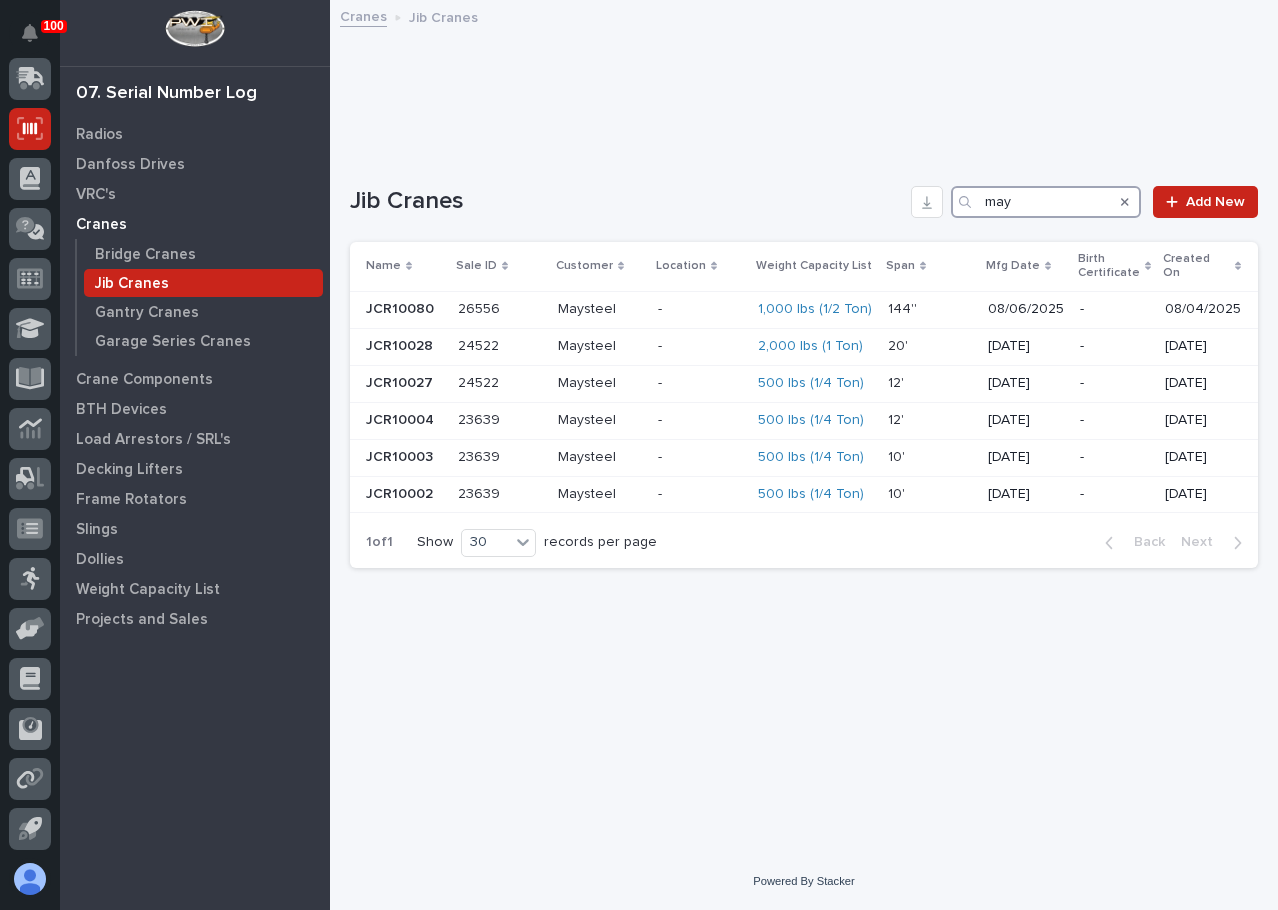 type on "may" 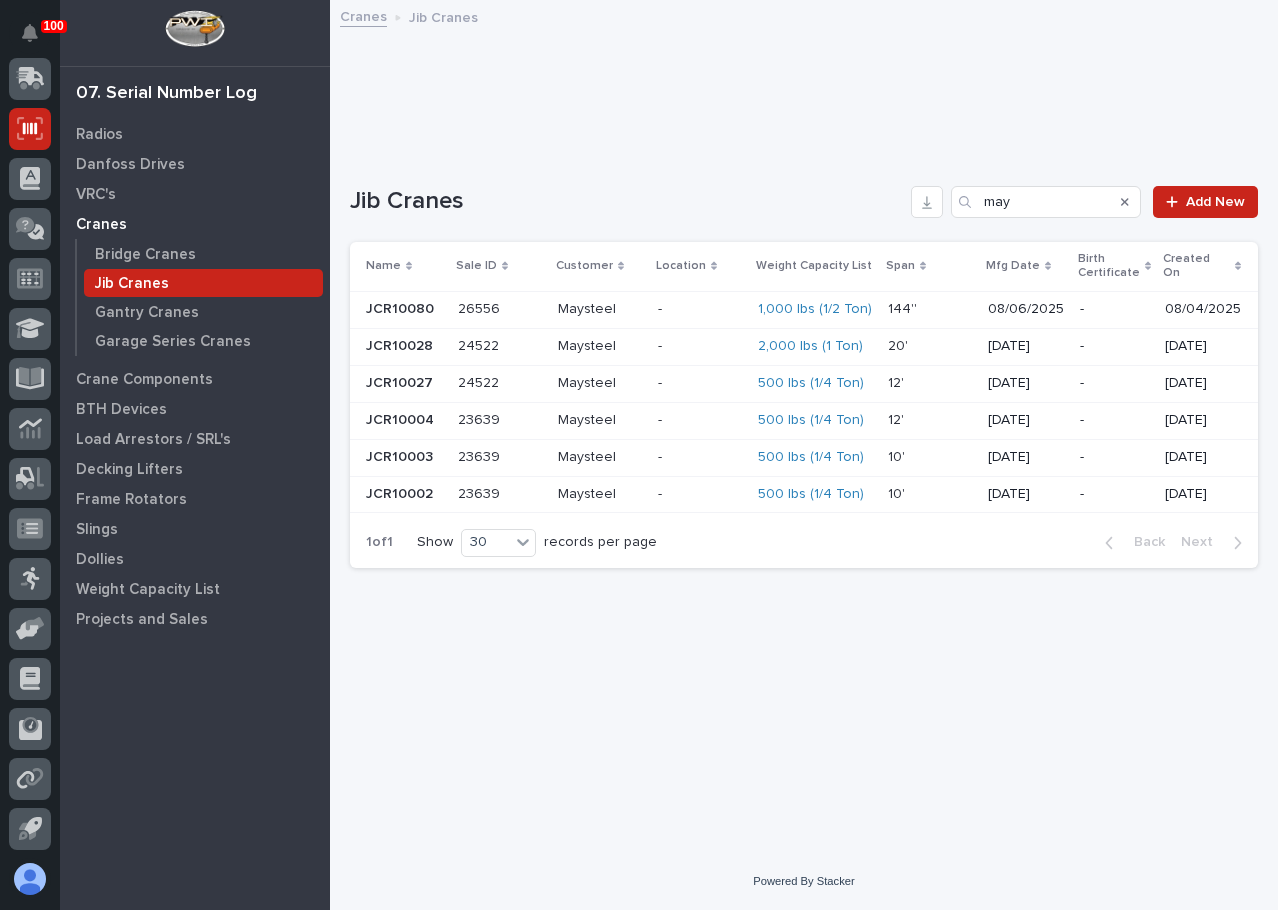 drag, startPoint x: 830, startPoint y: 653, endPoint x: 1255, endPoint y: 467, distance: 463.91916 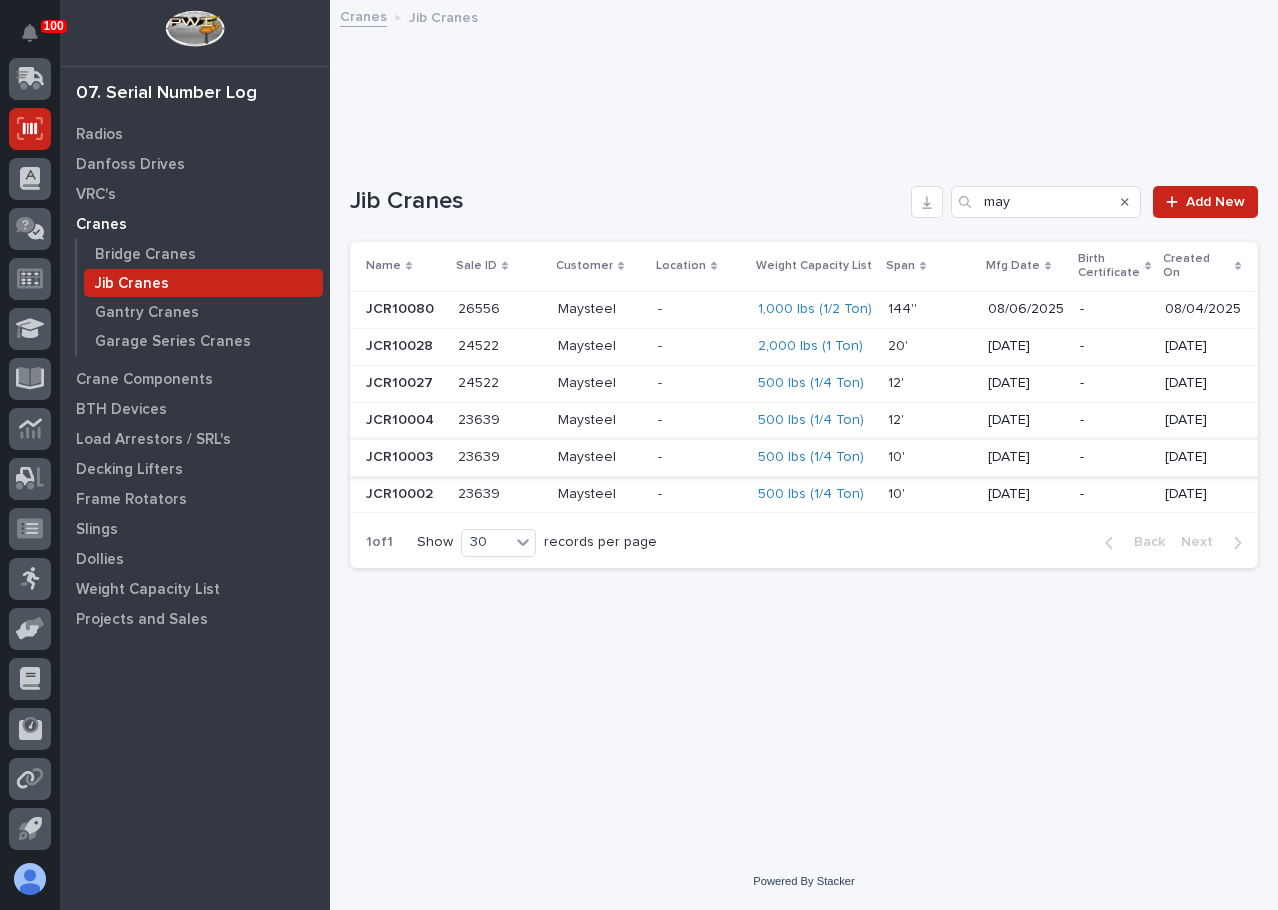 click on "Loading... Saving… Loading... Saving…     Sorry, there was an error saving your record. Please try again. Please fill out the required fields below. Loading... Saving… Loading... Saving… Loading... Saving… Loading... Saving… Jib Cranes may Add New Name Sale ID Customer Location Weight Capacity List Span Mfg Date Birth Certificate Created On JCR10080 JCR10080   26556 26556   Maysteel Maysteel   - -   1,000 lbs (1/2 Ton)   144'' 144''   [DATE] - [DATE] JCR10028 JCR10028   24522 24522   Maysteel Maysteel   - -   2,000 lbs (1 Ton)   20' 20'   [DATE] - [DATE] JCR10027 JCR10027   24522 24522   Maysteel Maysteel   - -   500 lbs (1/4 Ton)   12' 12'   [DATE] - [DATE] JCR10004 JCR10004   23639 23639   Maysteel Maysteel   - -   500 lbs (1/4 Ton)   12' 12'   [DATE] - [DATE] JCR10003 JCR10003   23639 23639   Maysteel Maysteel   - -   500 lbs (1/4 Ton)   10' 10'   [DATE] - [DATE] JCR10002 JCR10002   23639 23639   Maysteel Maysteel   - -" at bounding box center [804, 402] 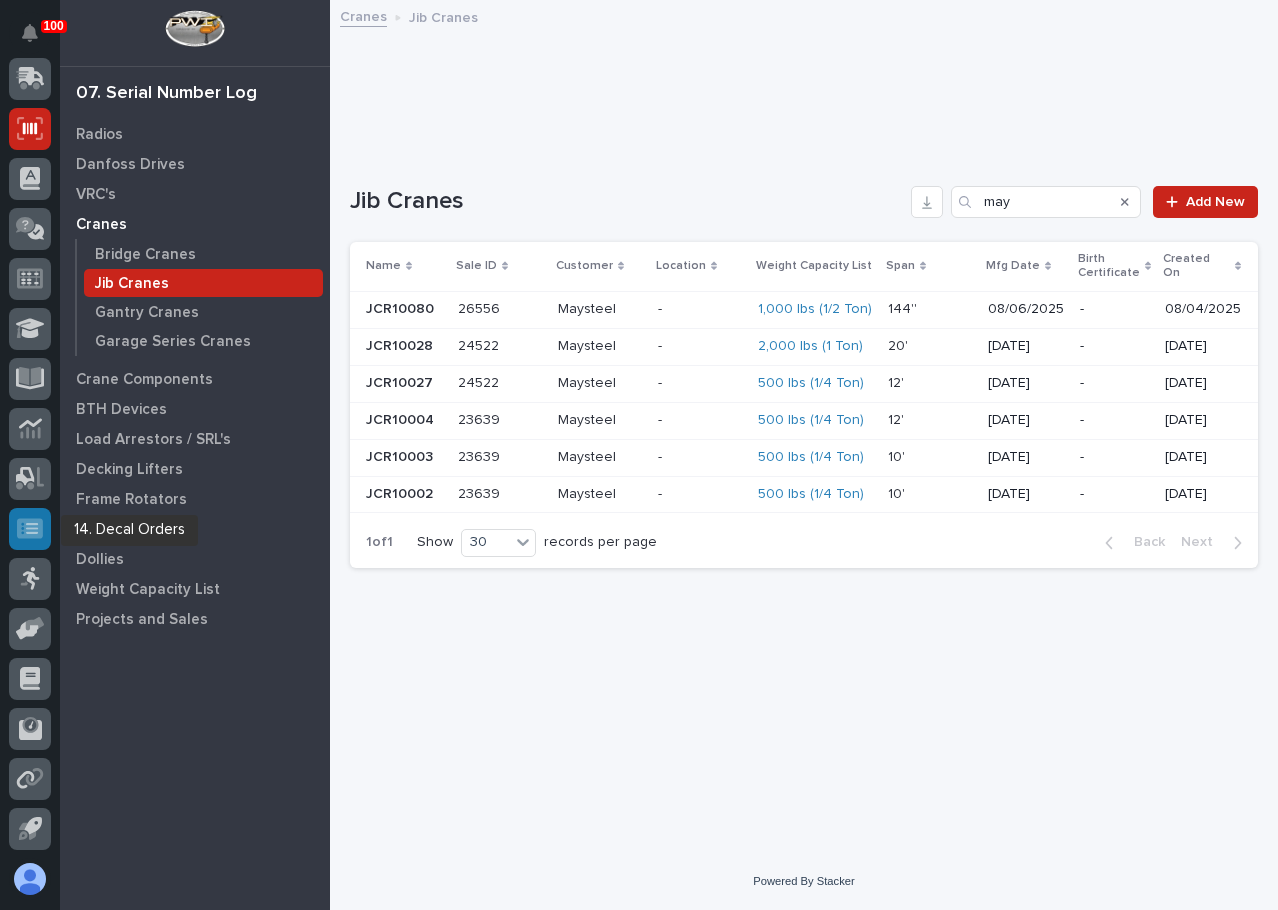 click 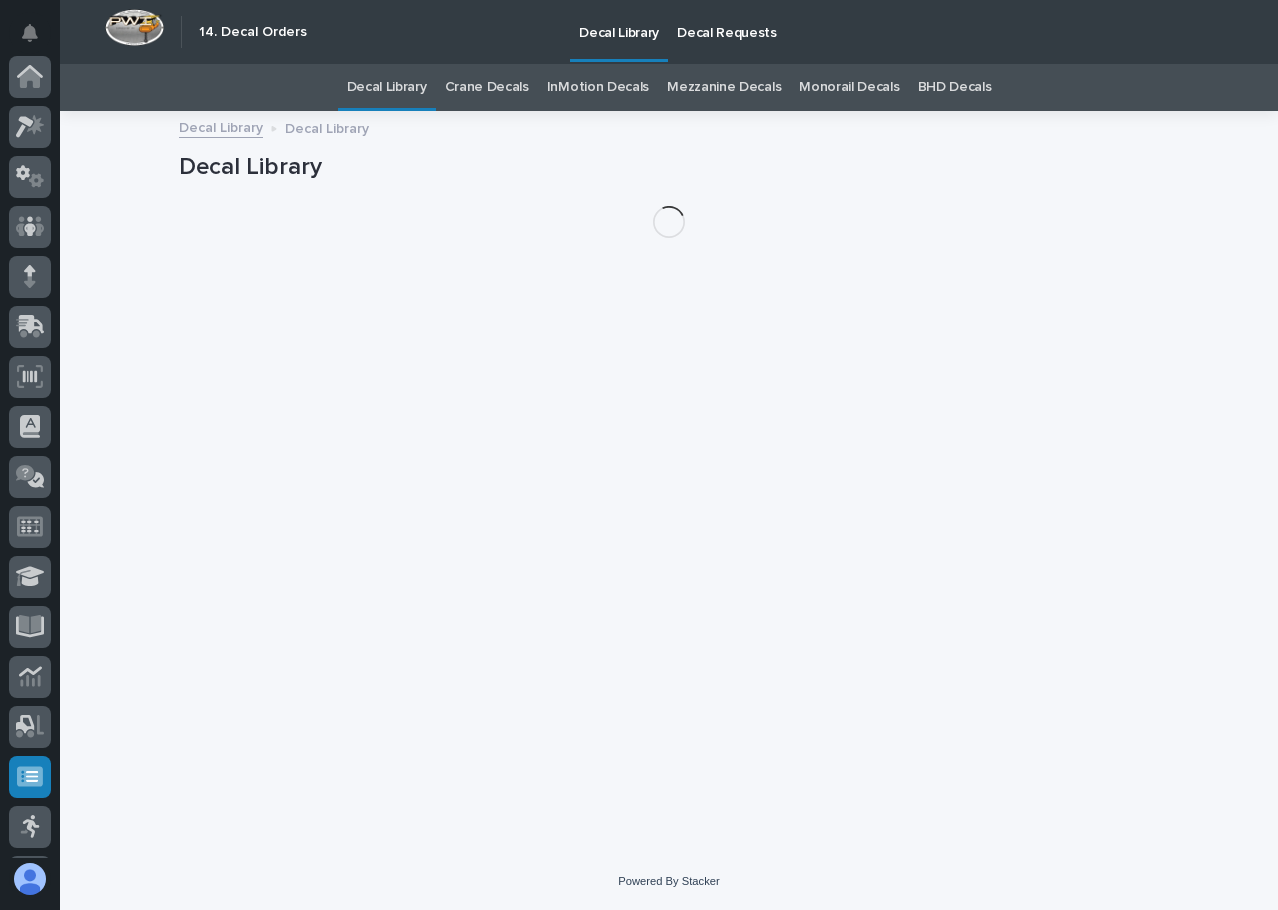 scroll, scrollTop: 248, scrollLeft: 0, axis: vertical 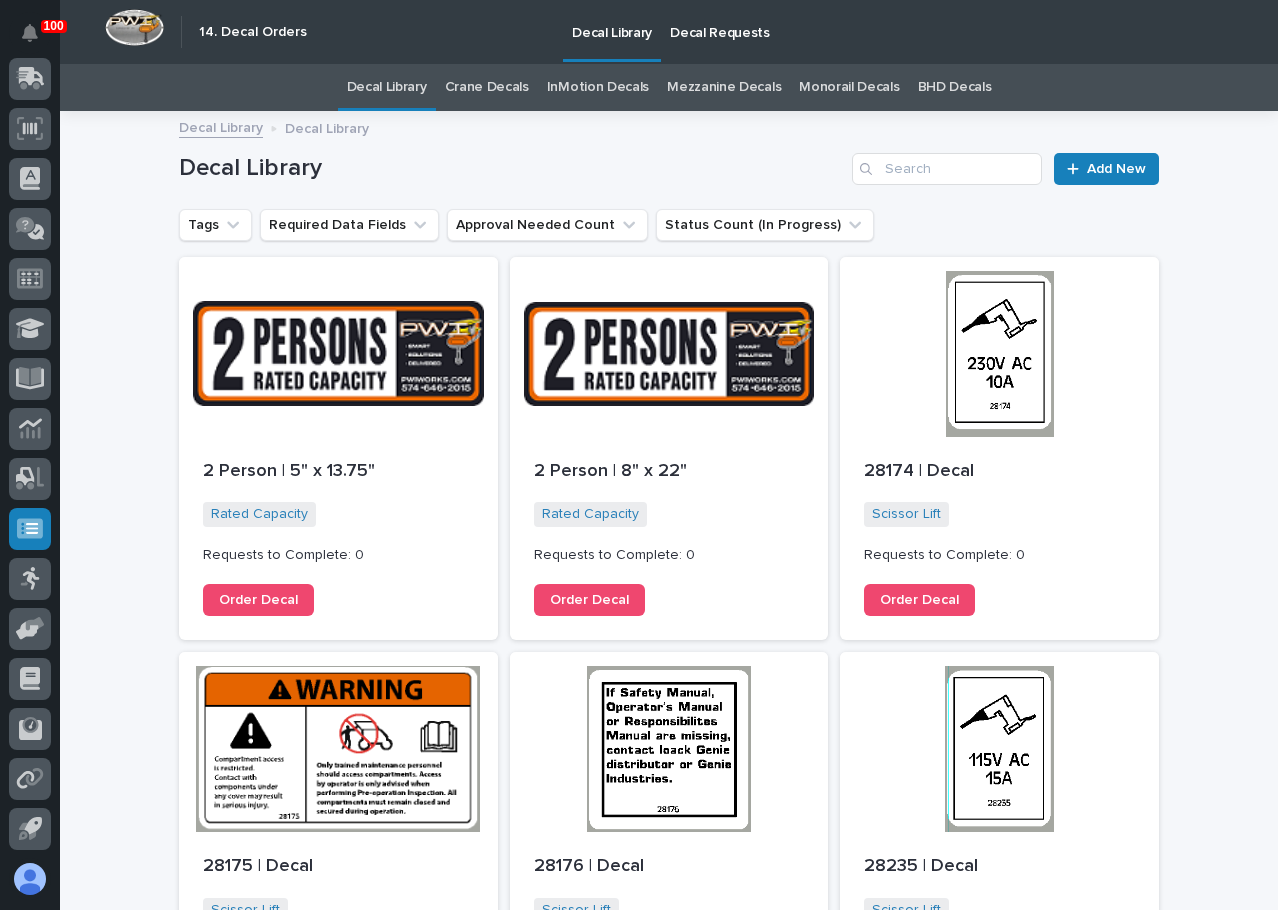 click on "Decal Requests" at bounding box center (720, 21) 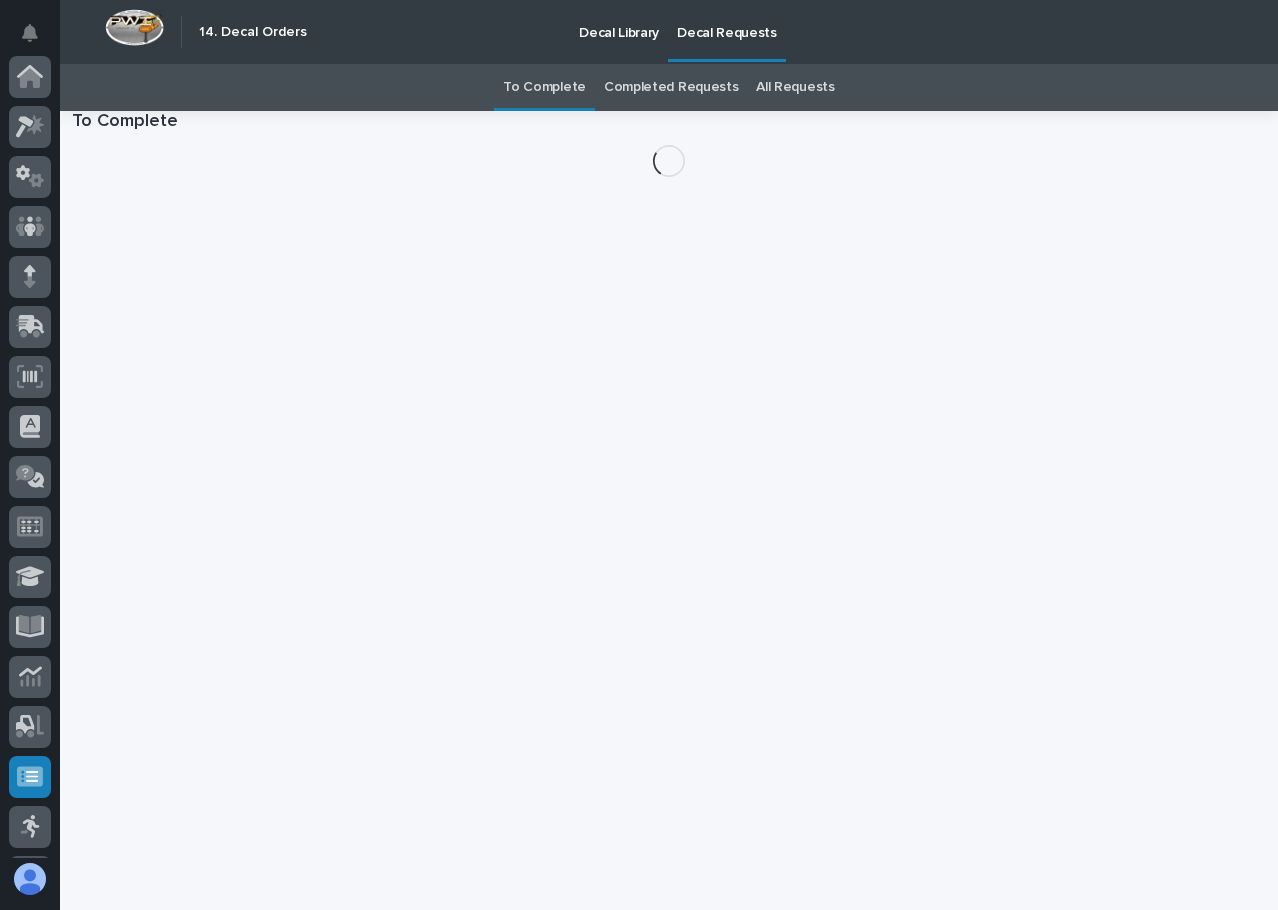 scroll, scrollTop: 248, scrollLeft: 0, axis: vertical 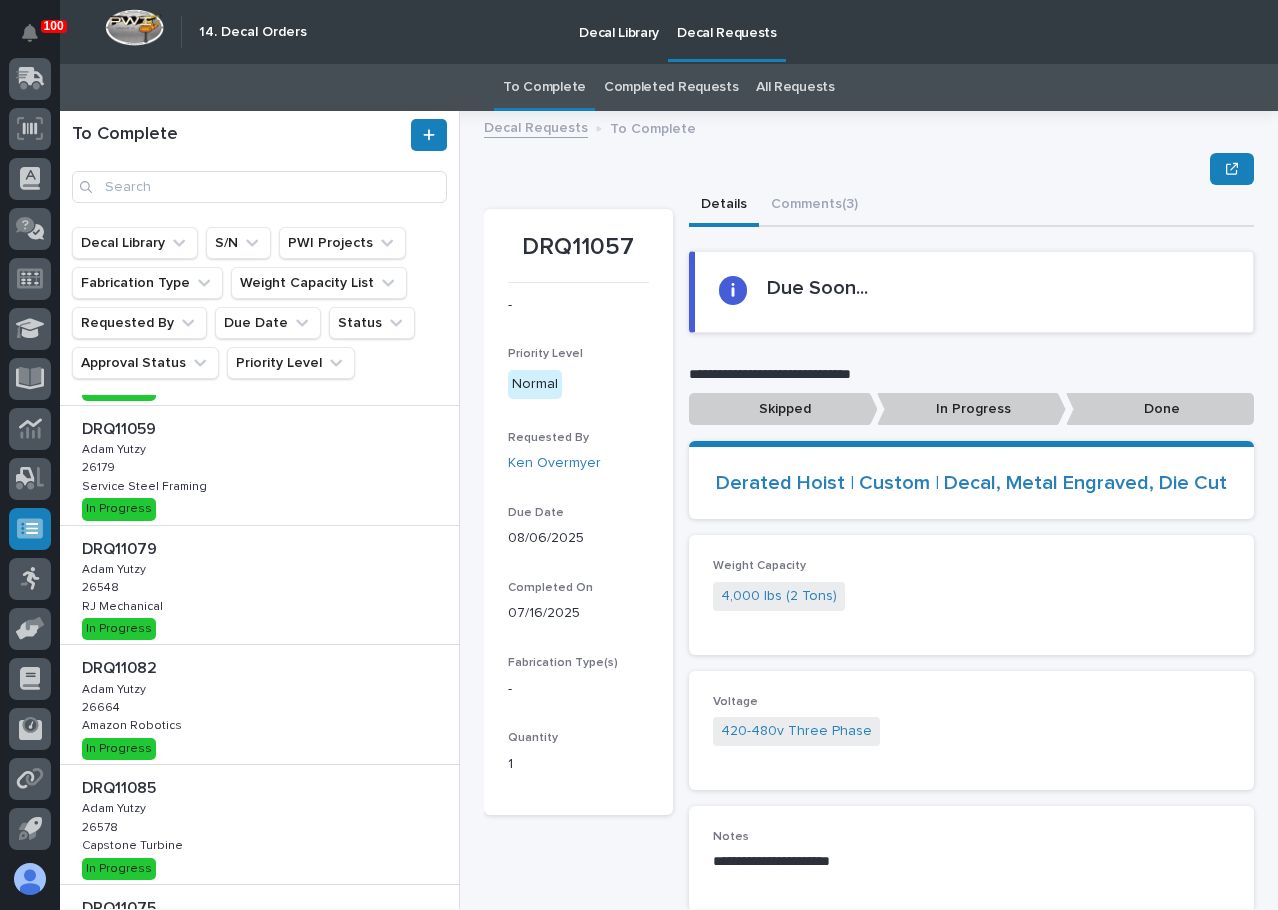 click on "DRQ11079 DRQ11079   [FIRST] [LAST] [FIRST] [LAST]   26548 26548   RJ Mechanical RJ Mechanical   In Progress" at bounding box center [259, 585] 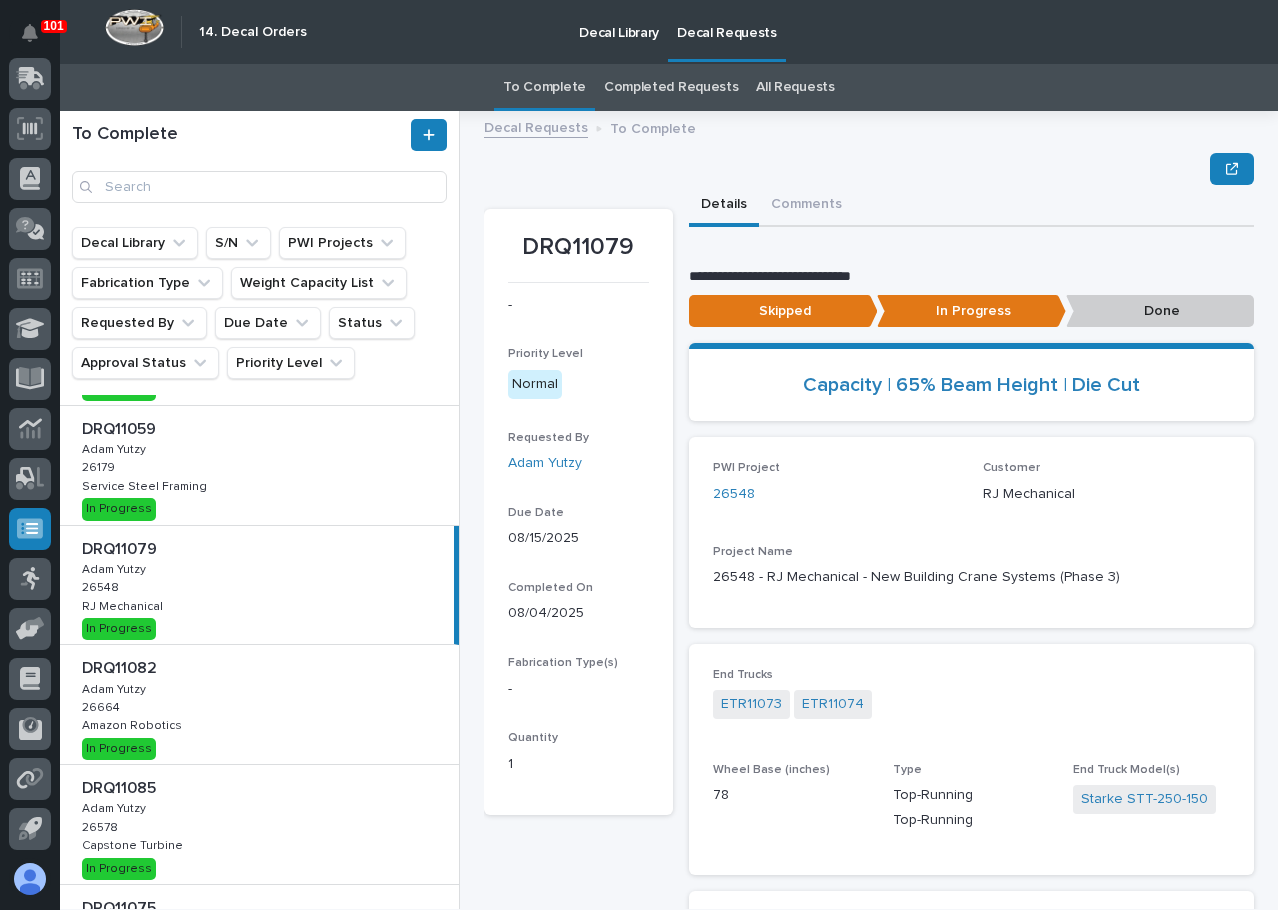 click on "To Complete Completed Requests All Requests" at bounding box center (669, 87) 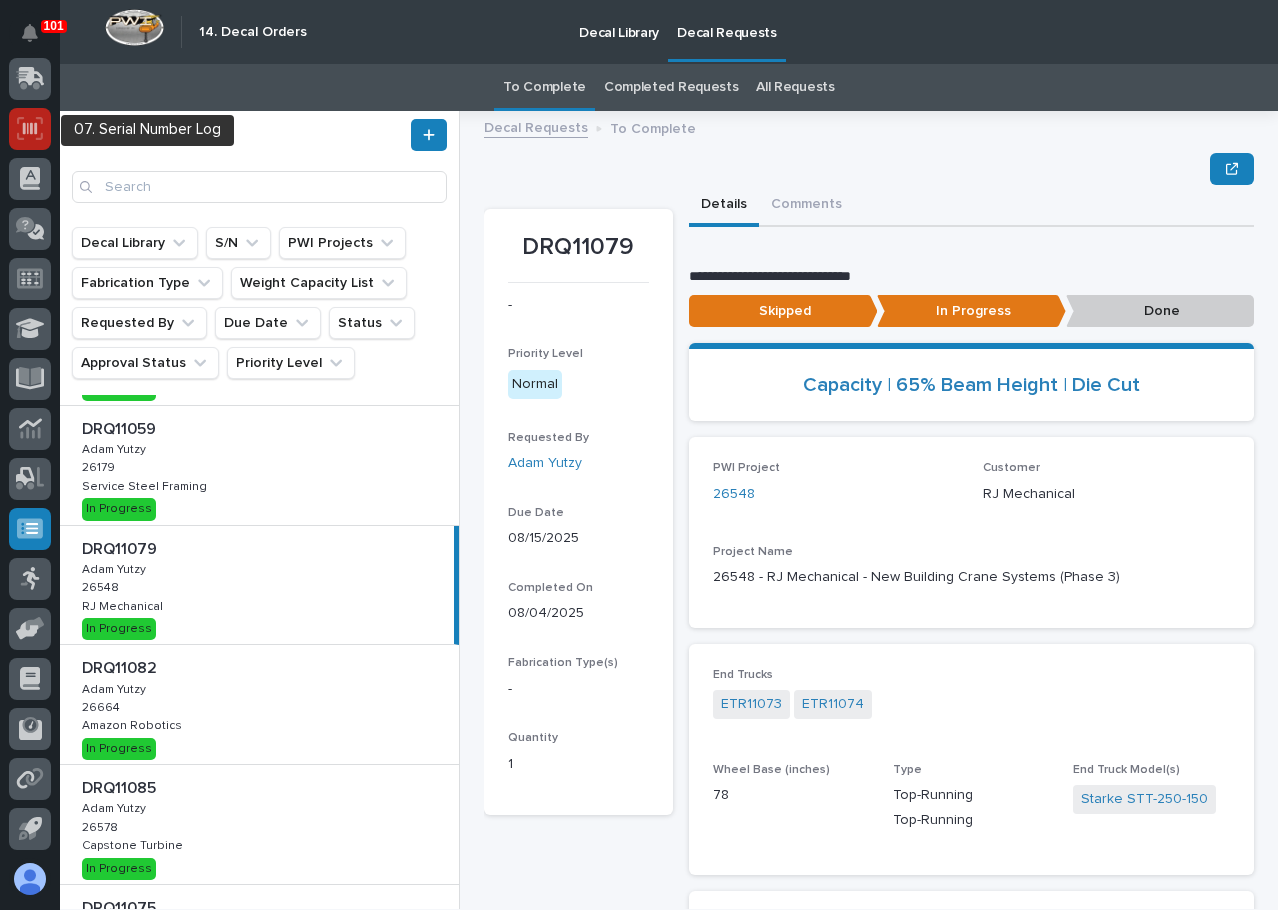 click 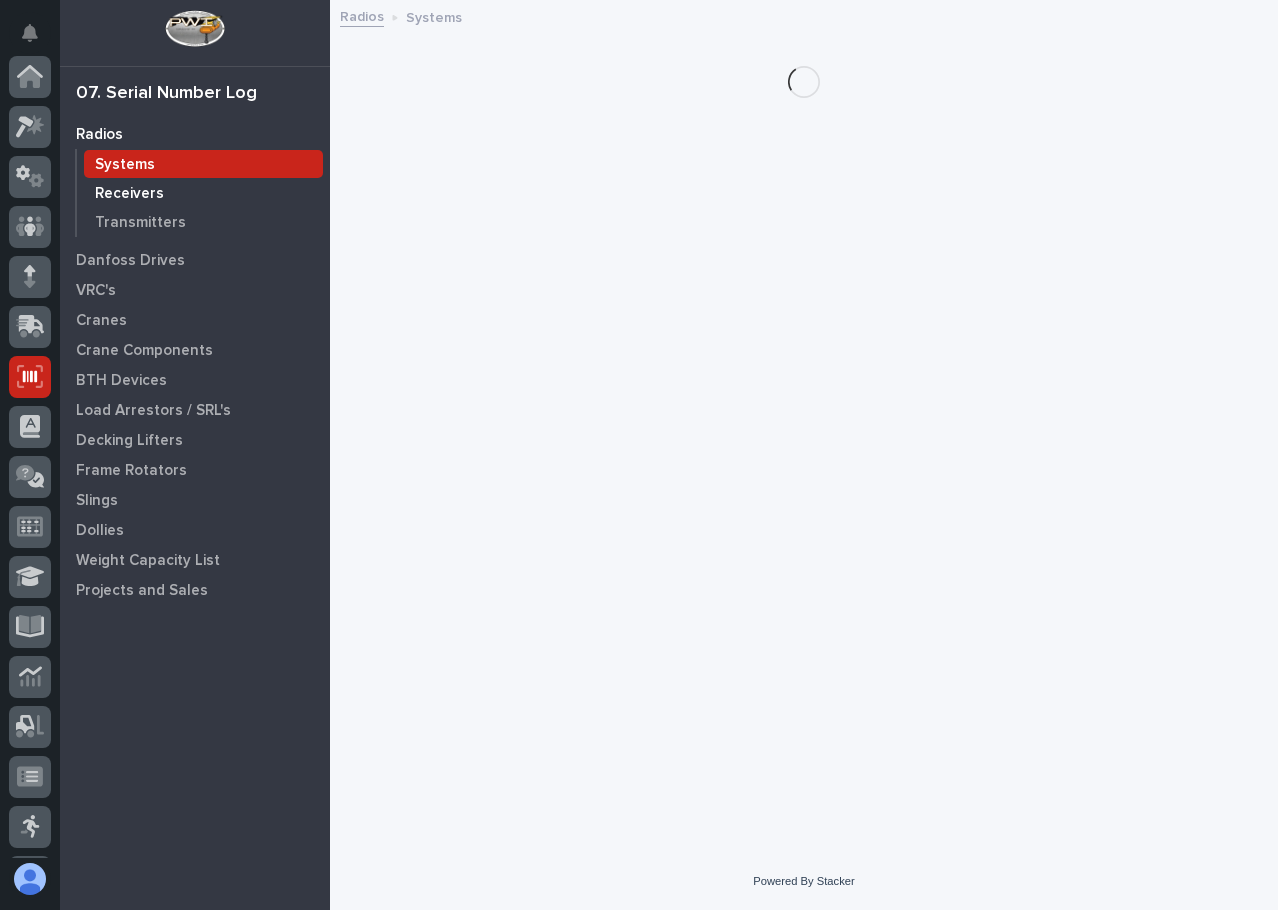 scroll, scrollTop: 248, scrollLeft: 0, axis: vertical 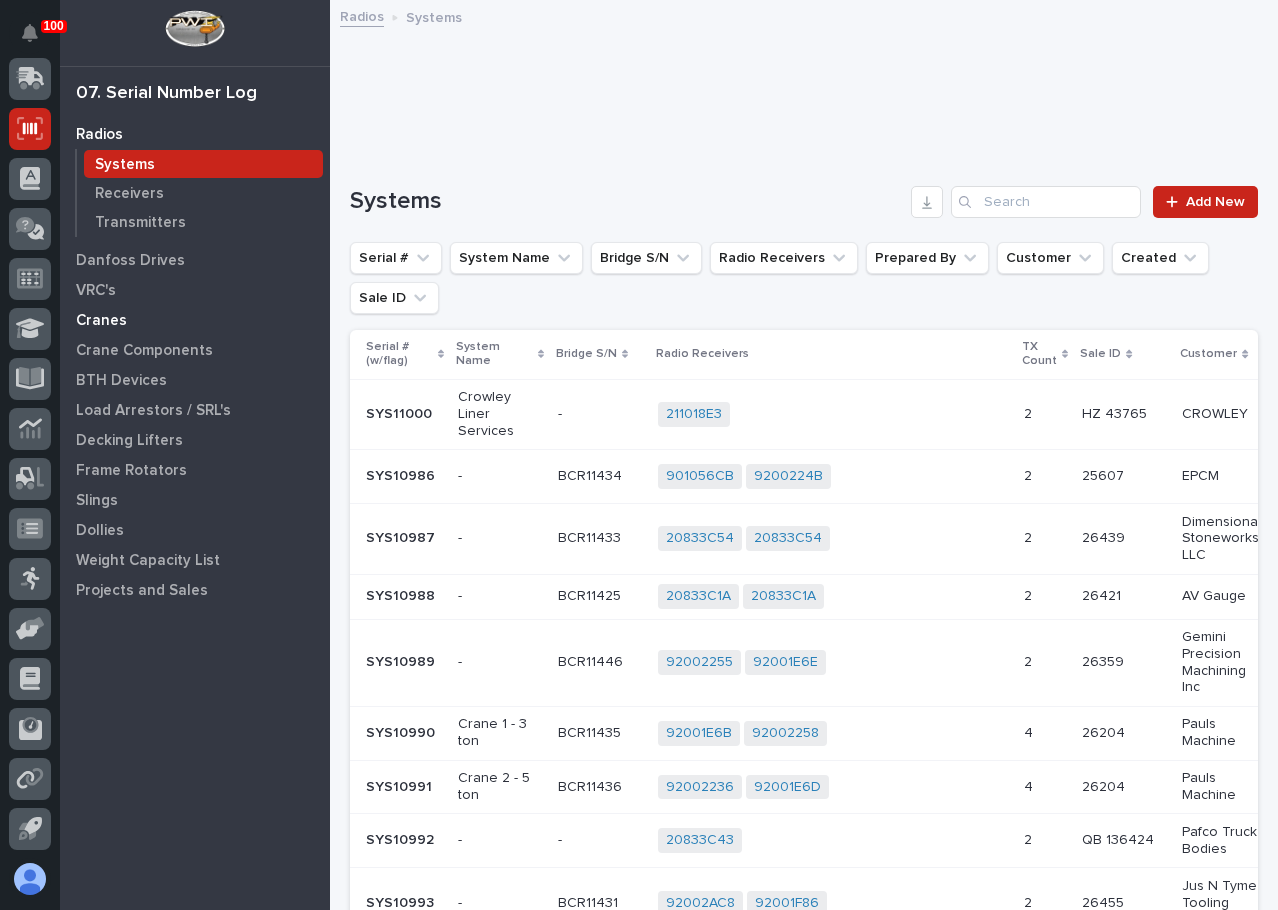 click on "Cranes" at bounding box center [101, 321] 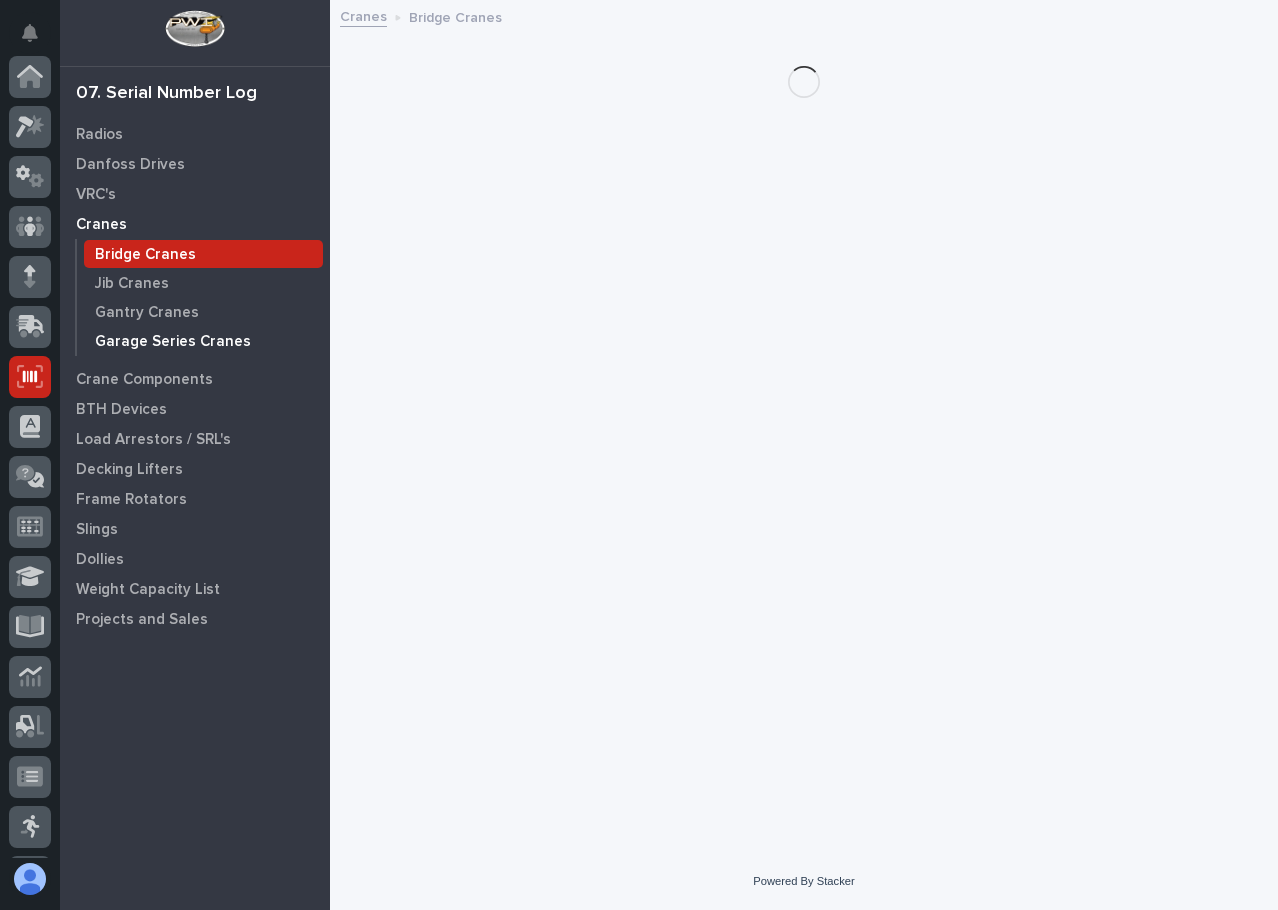 scroll, scrollTop: 248, scrollLeft: 0, axis: vertical 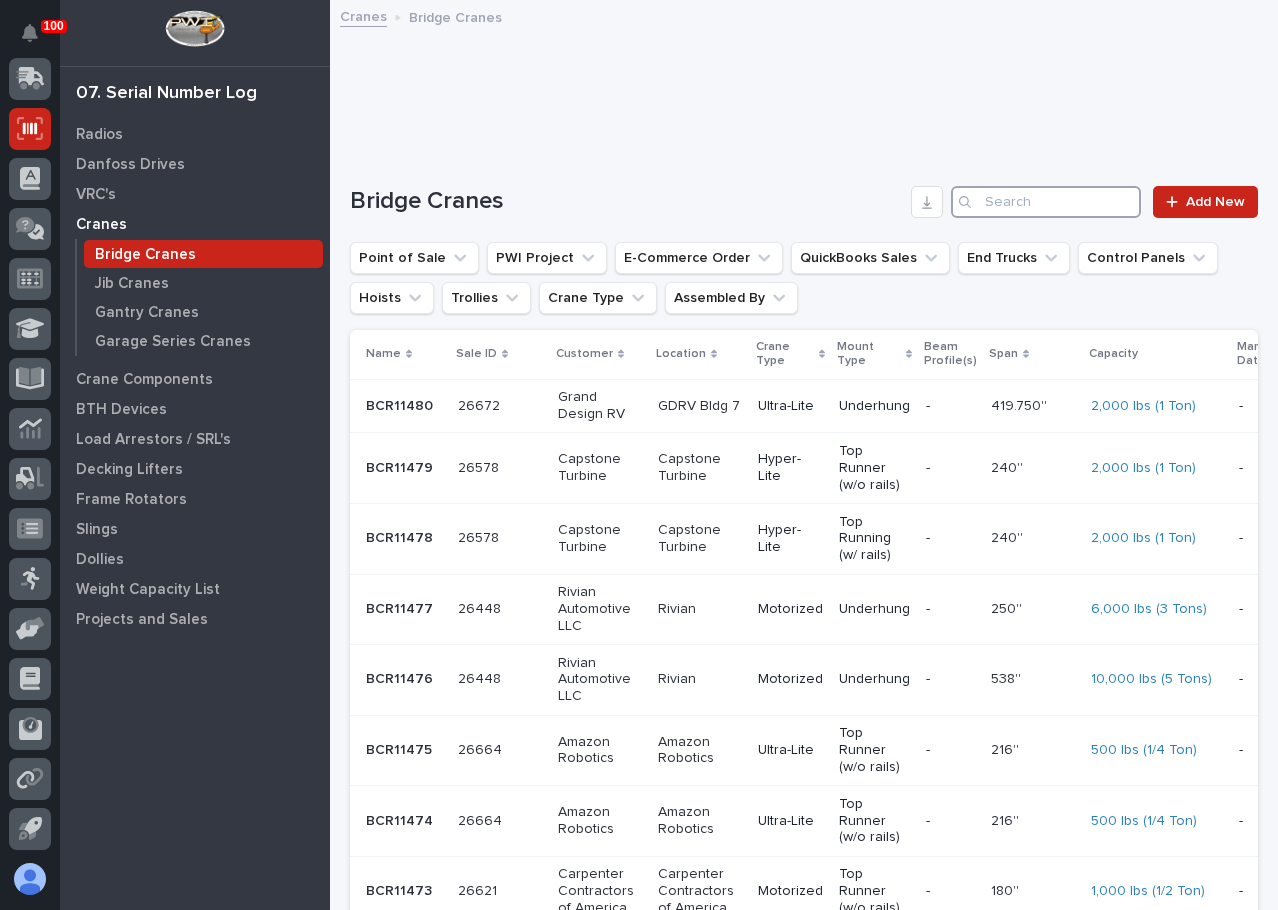 click at bounding box center (1046, 202) 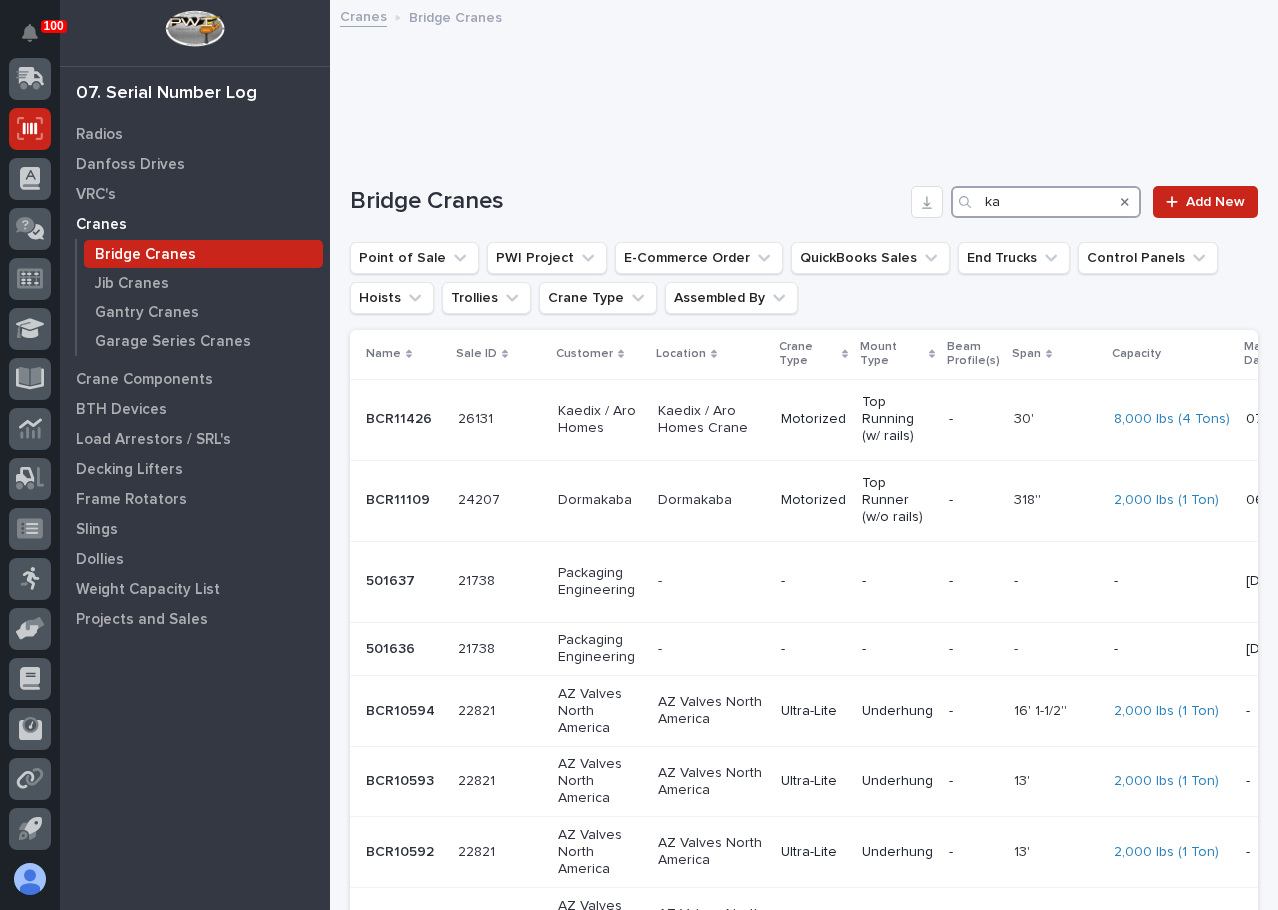 type on "ka" 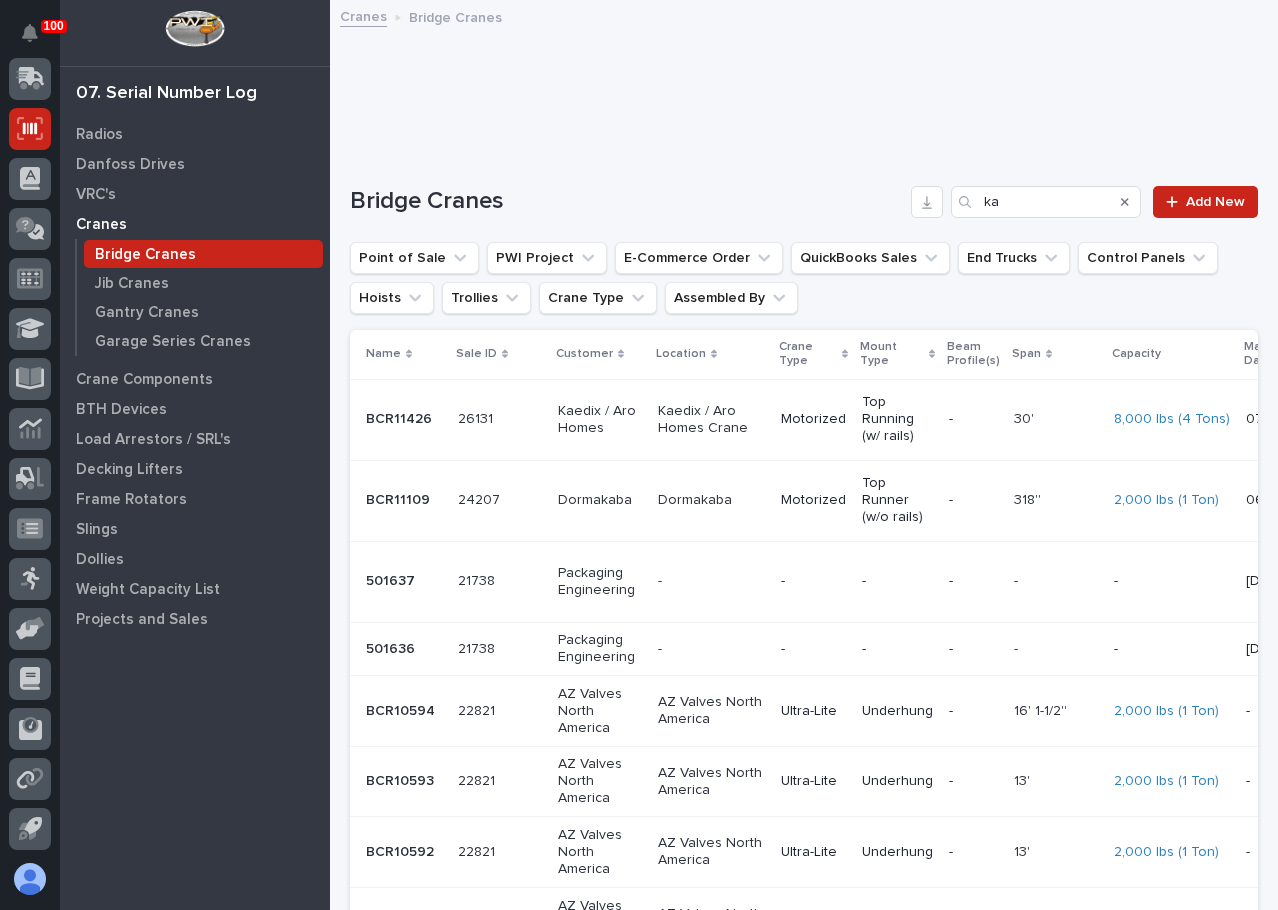 click on "Kaedix / Aro Homes" at bounding box center (600, 420) 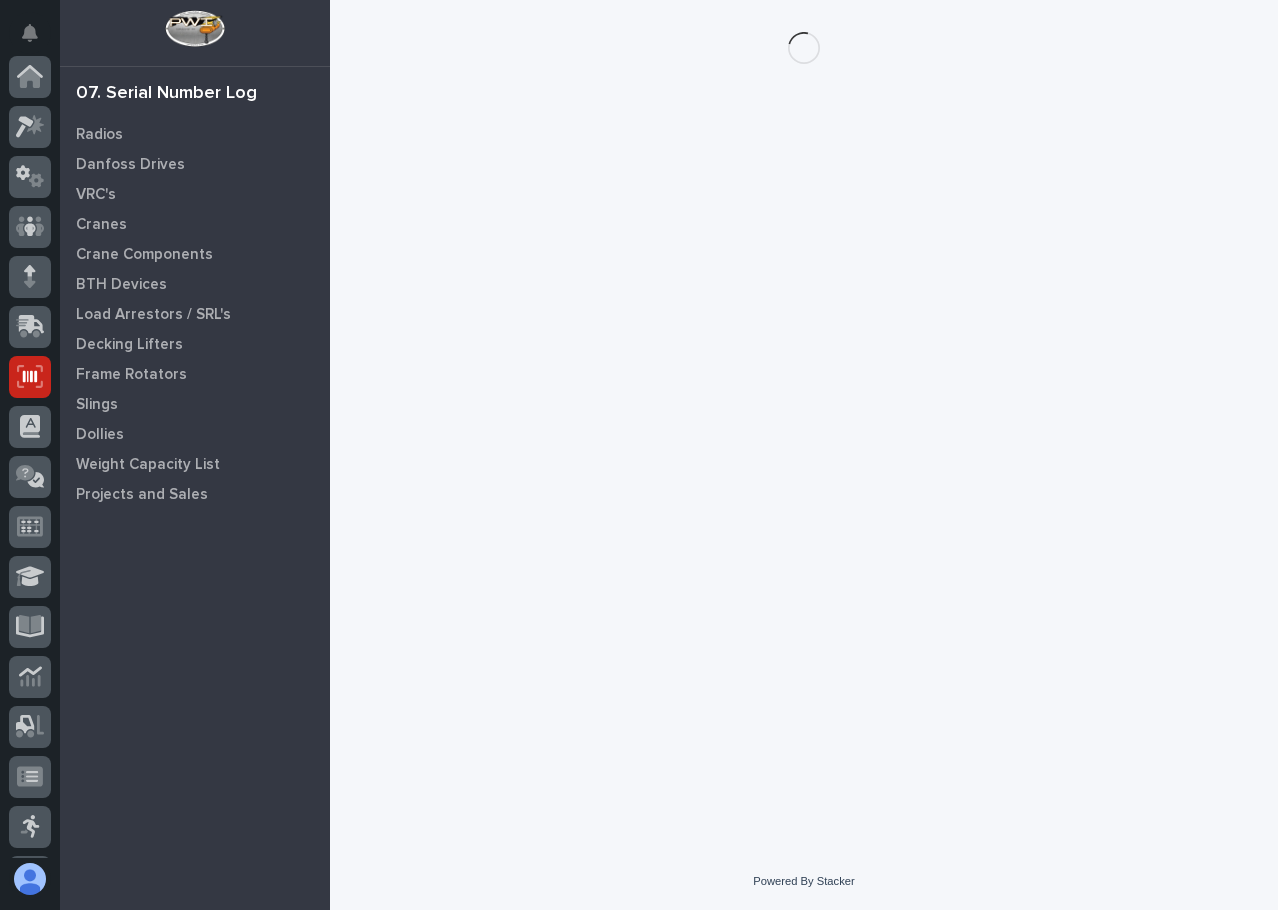 scroll, scrollTop: 248, scrollLeft: 0, axis: vertical 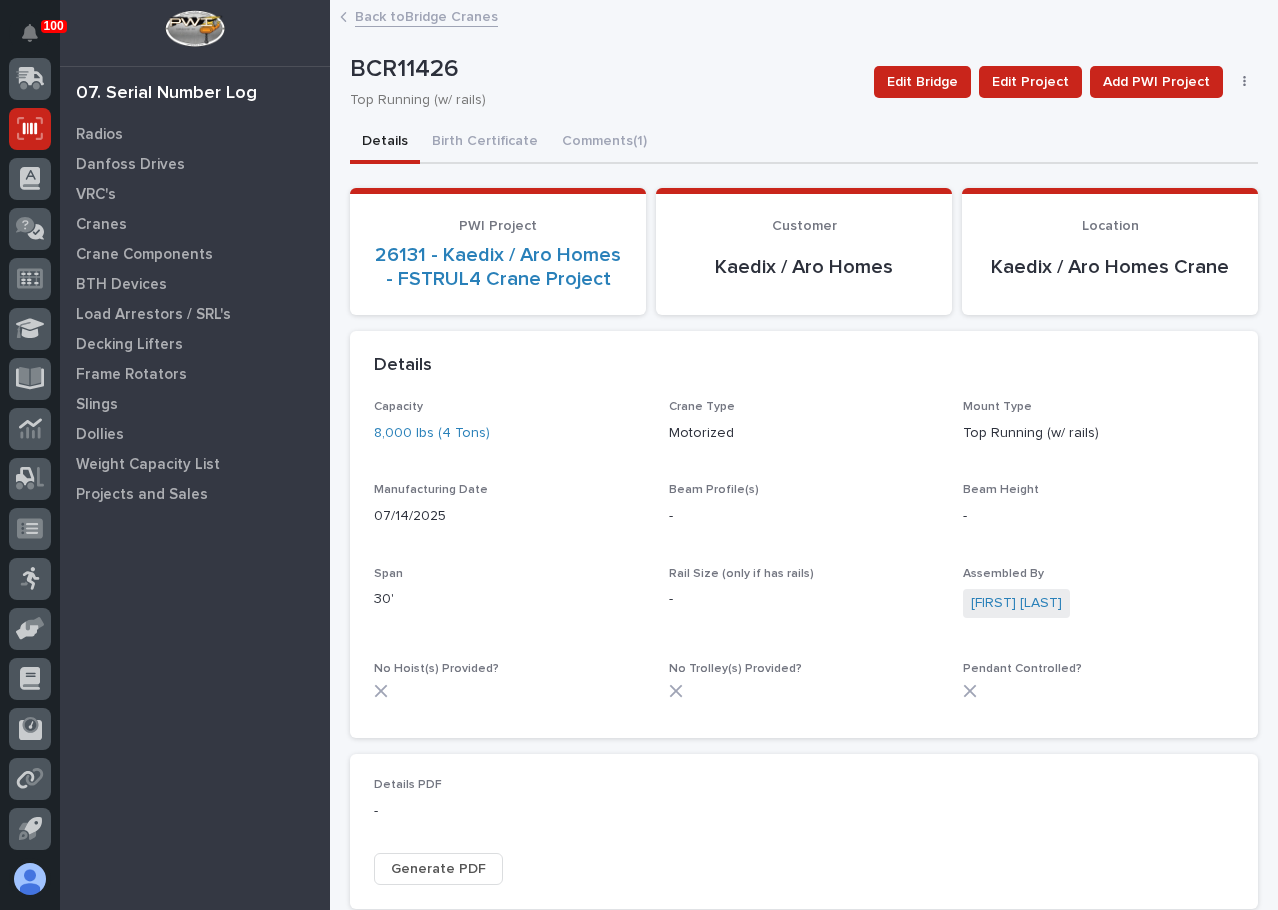 click on "Back to  Bridge Cranes" at bounding box center (426, 15) 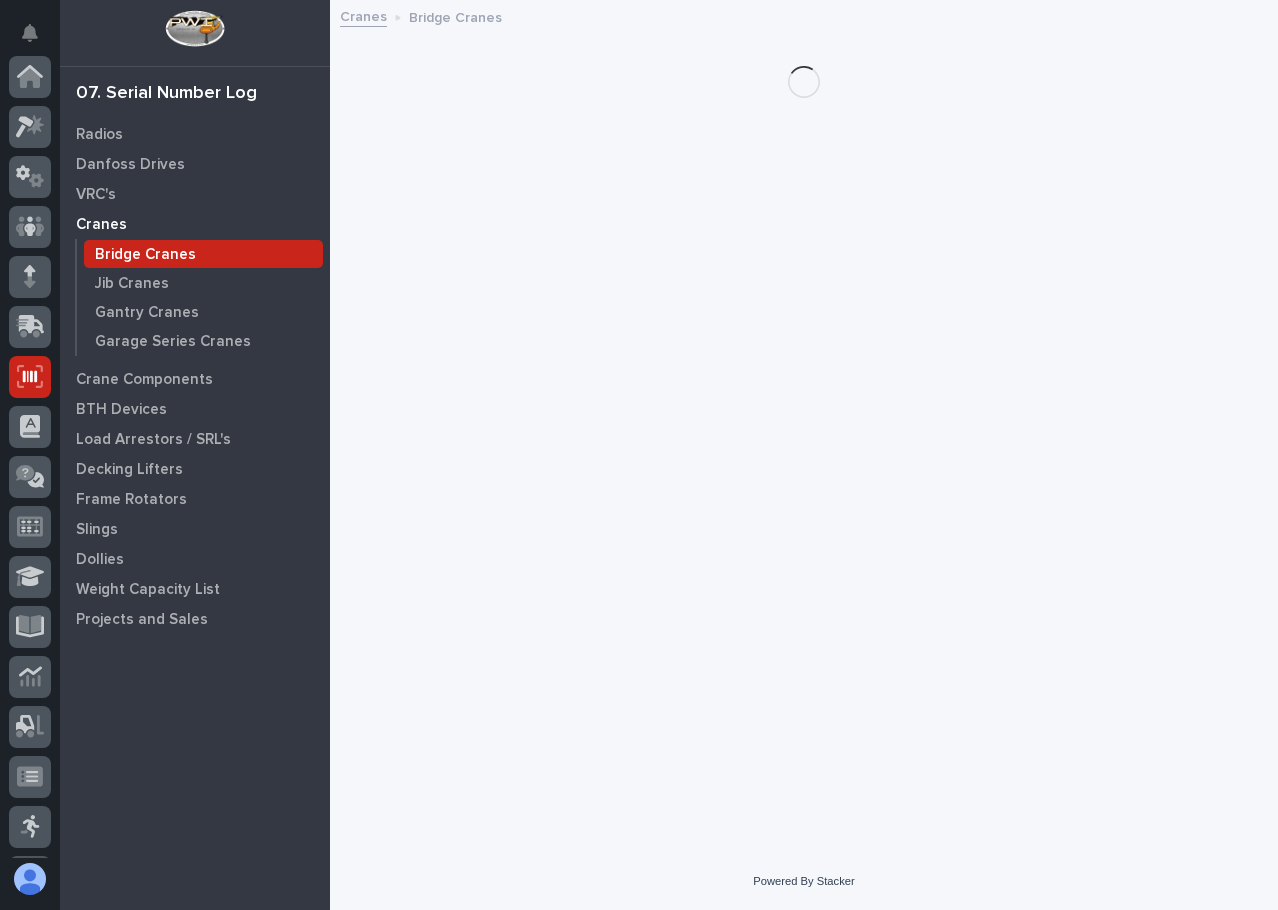 scroll, scrollTop: 248, scrollLeft: 0, axis: vertical 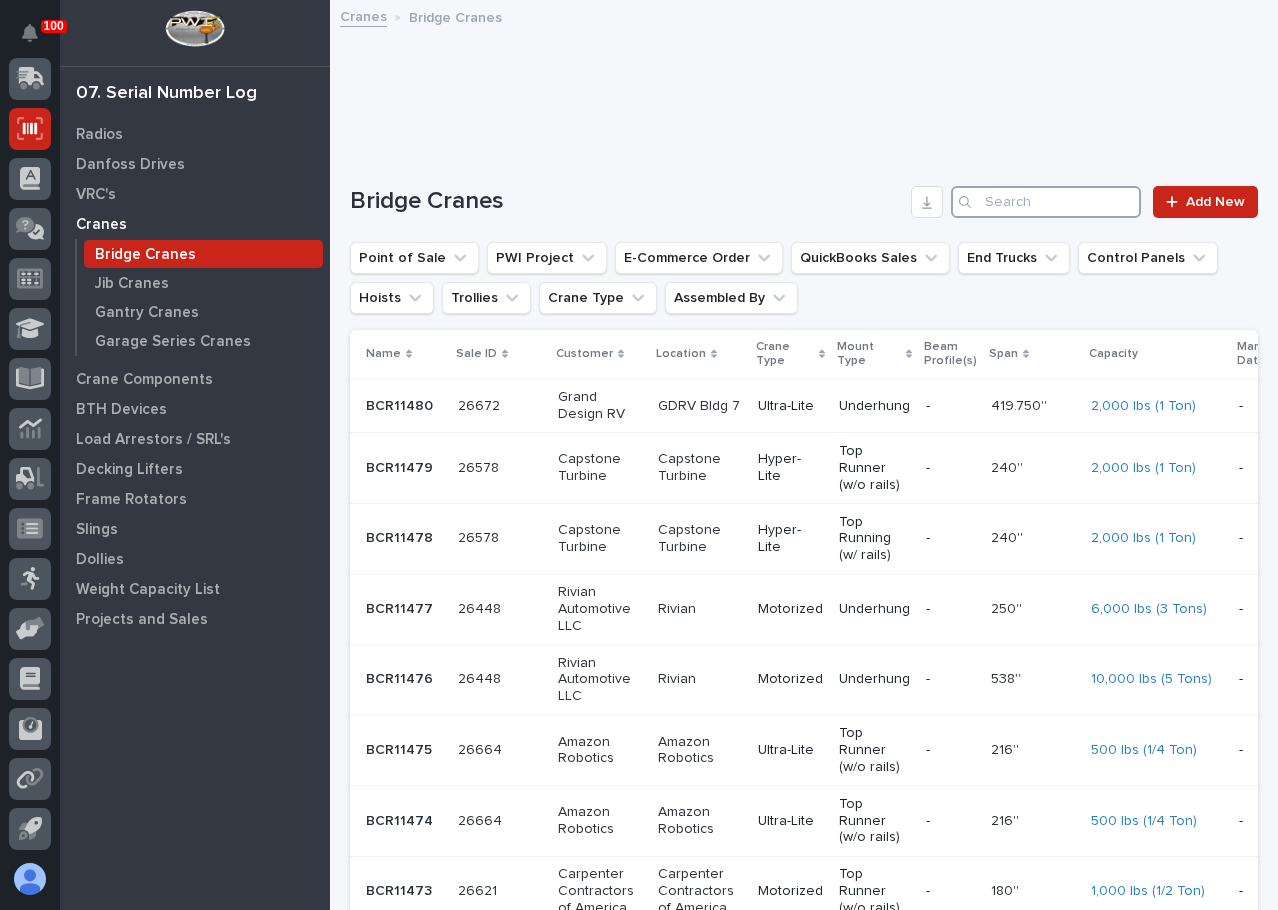 click at bounding box center (1046, 202) 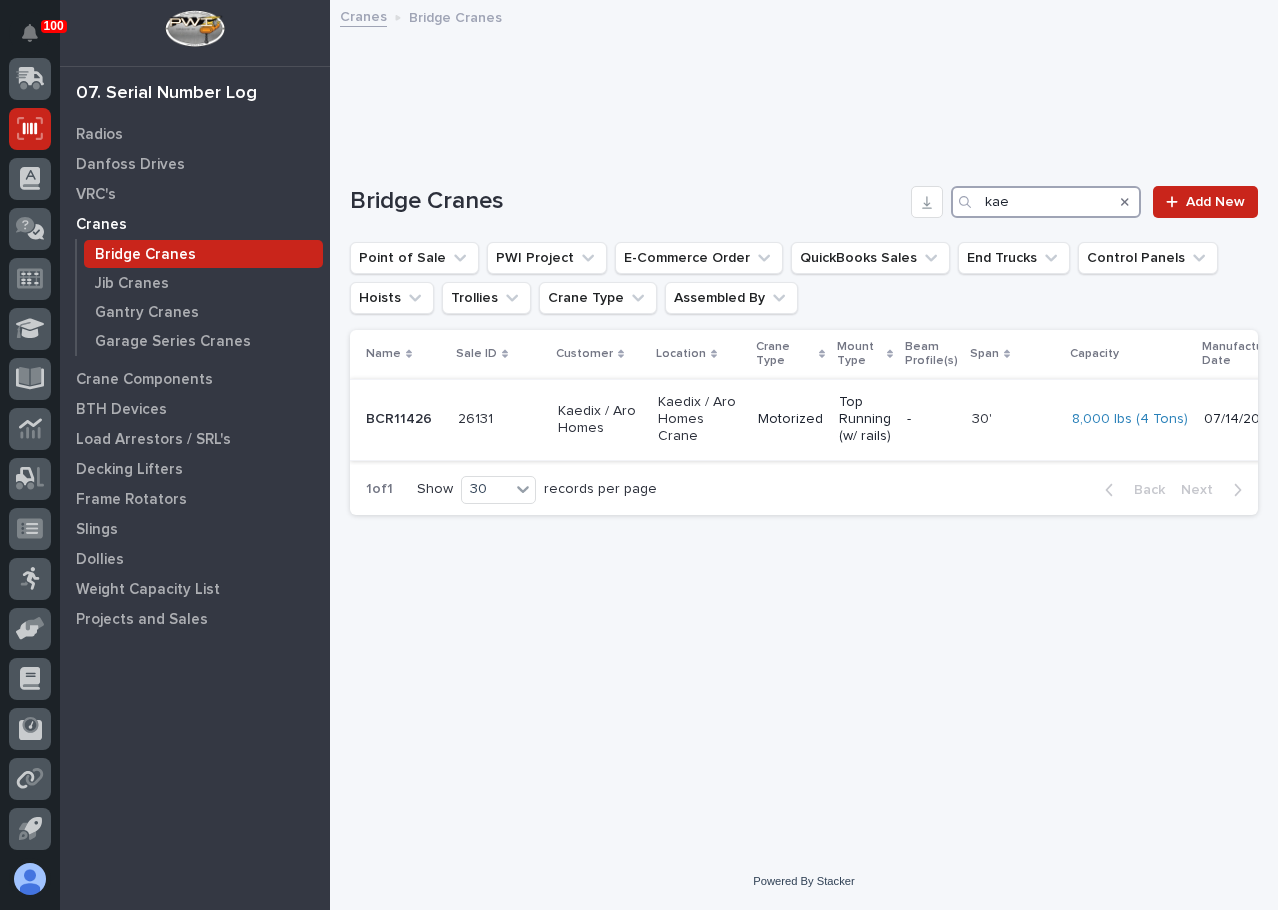 type on "kae" 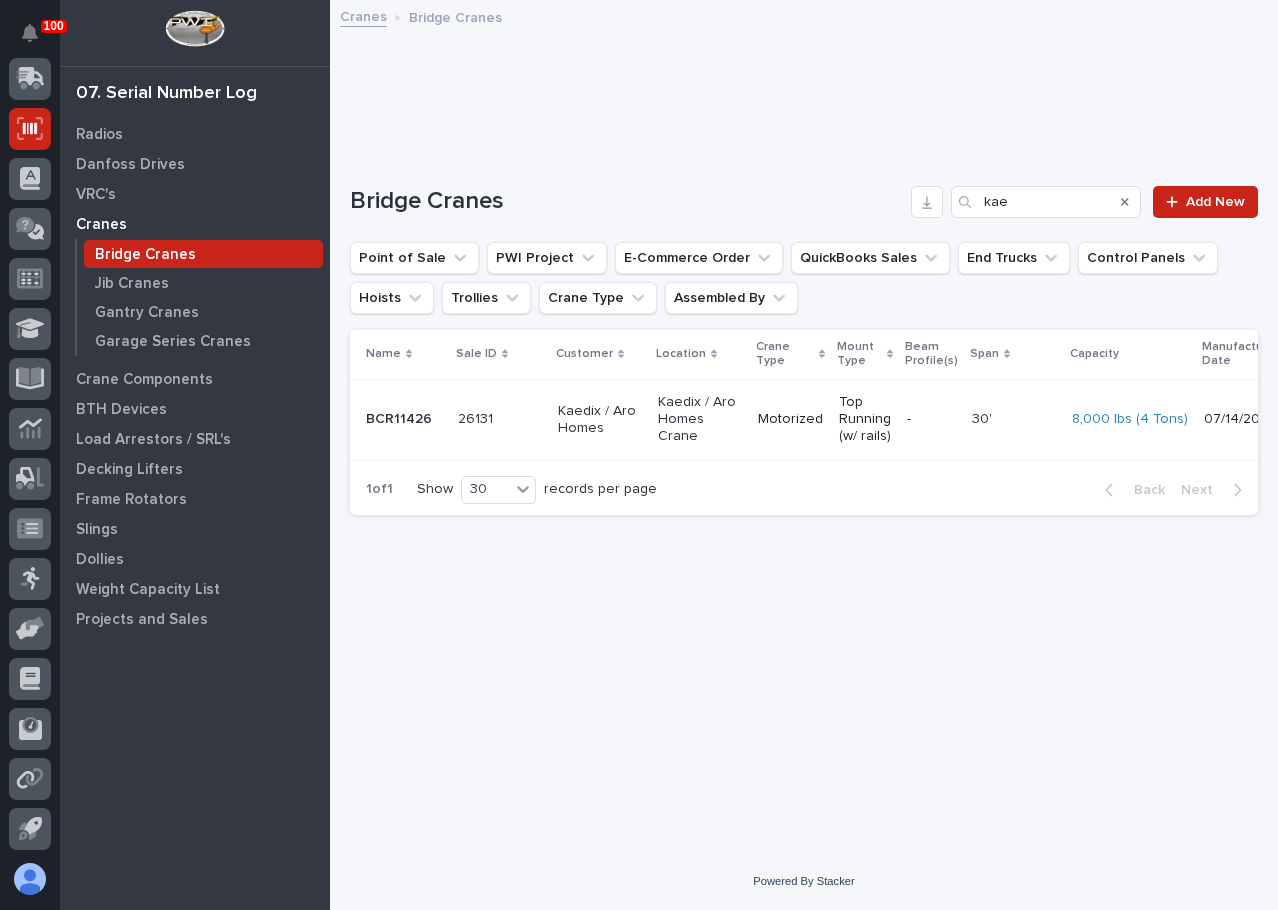 click on "Kaedix / Aro Homes" at bounding box center (600, 420) 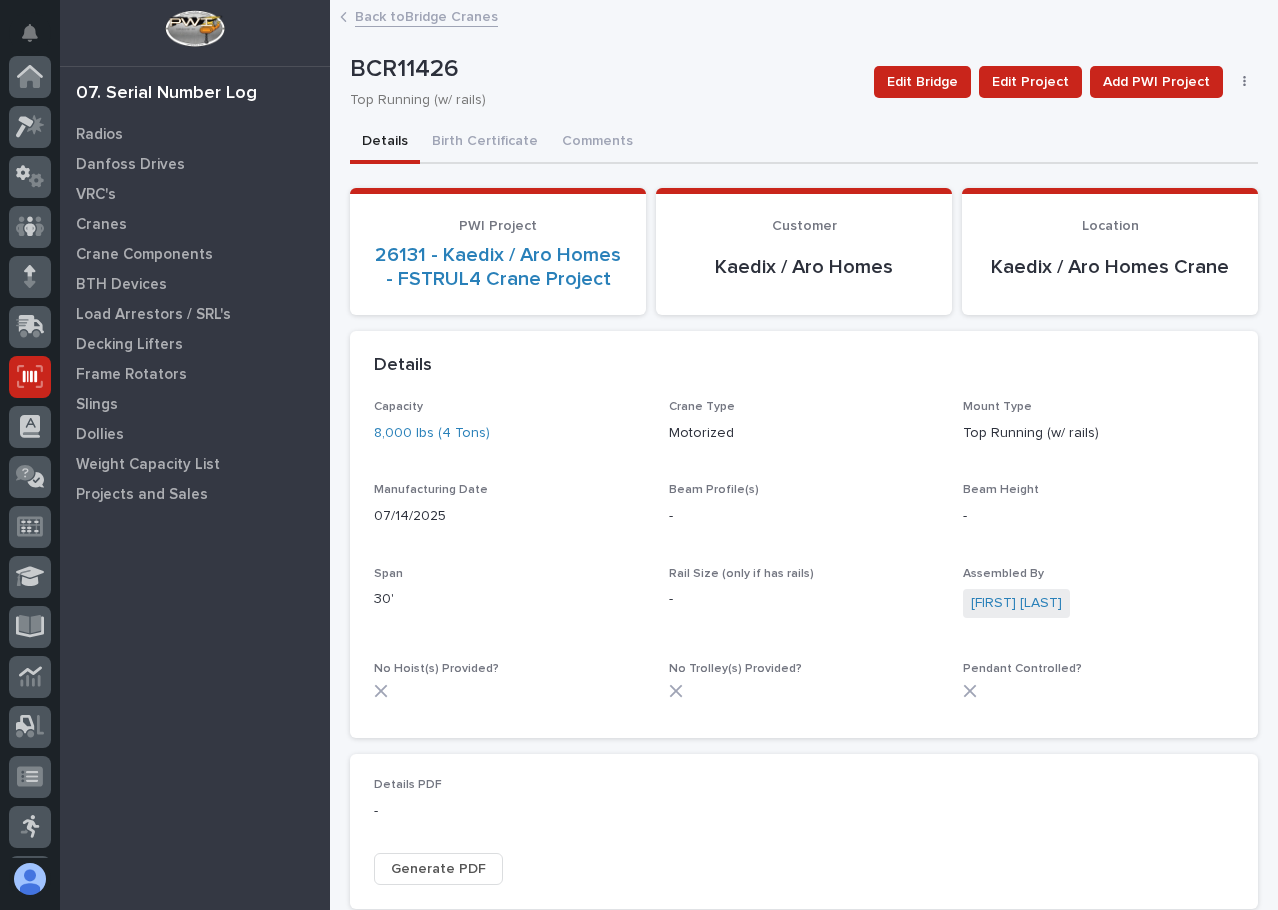 scroll, scrollTop: 248, scrollLeft: 0, axis: vertical 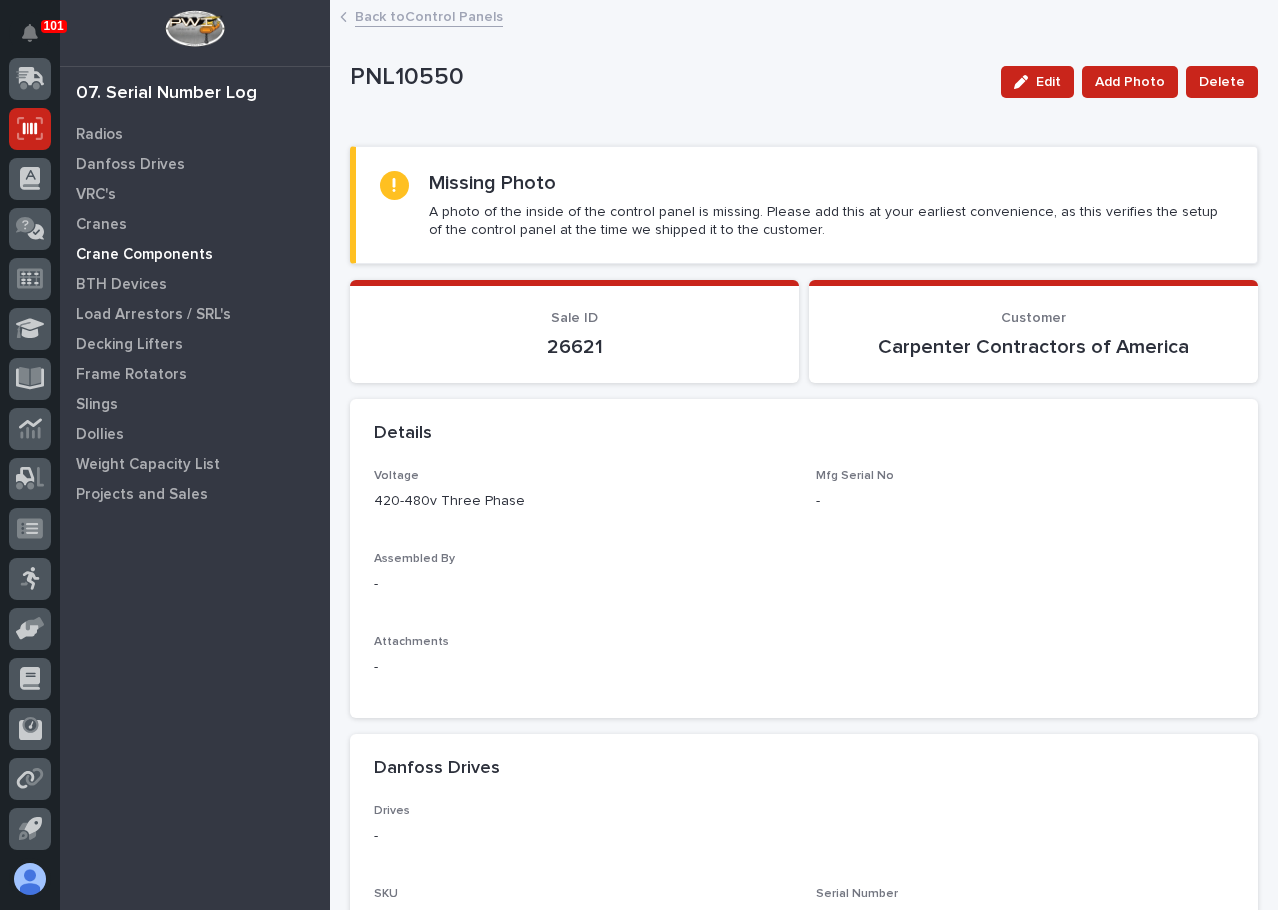 click on "Crane Components" at bounding box center (144, 255) 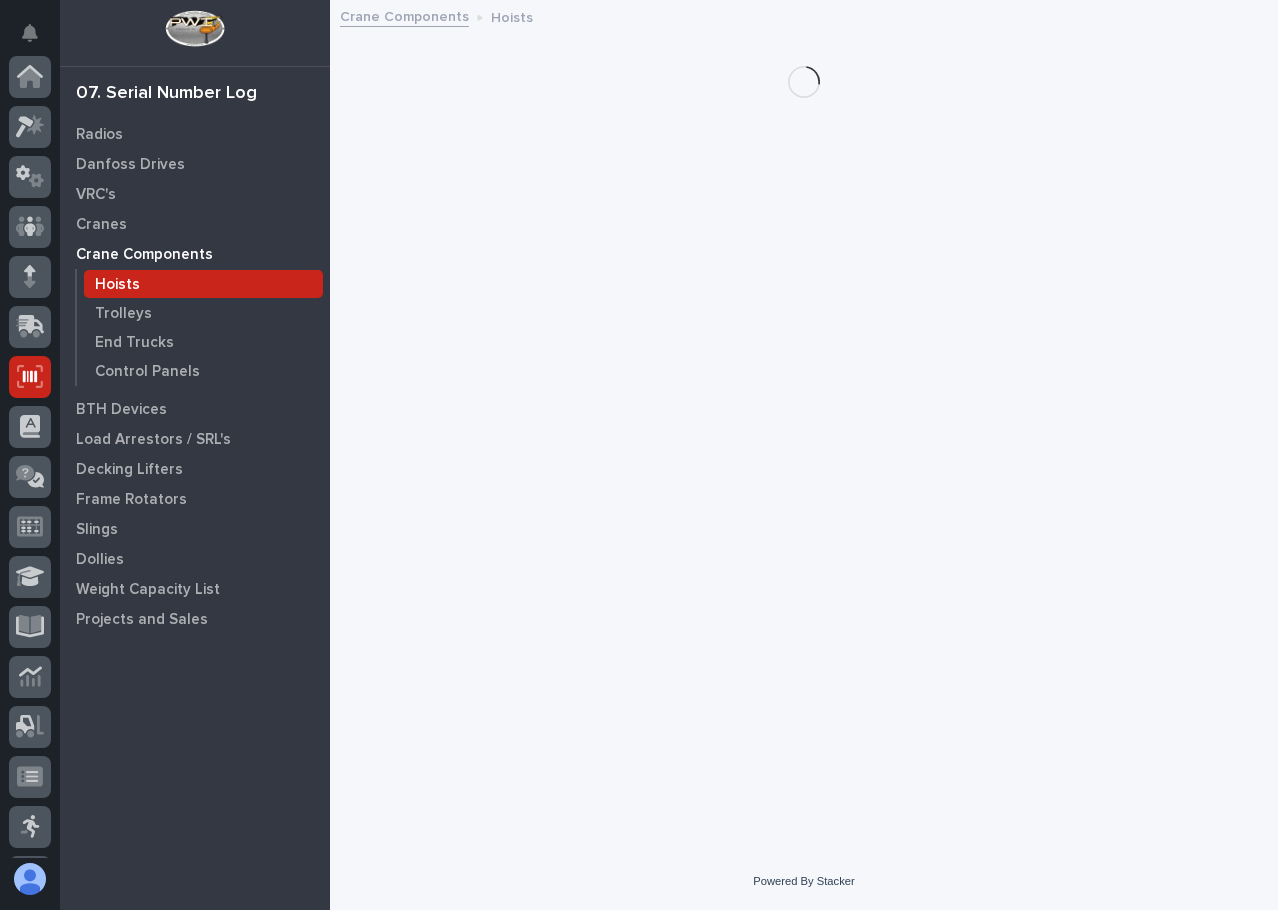scroll, scrollTop: 248, scrollLeft: 0, axis: vertical 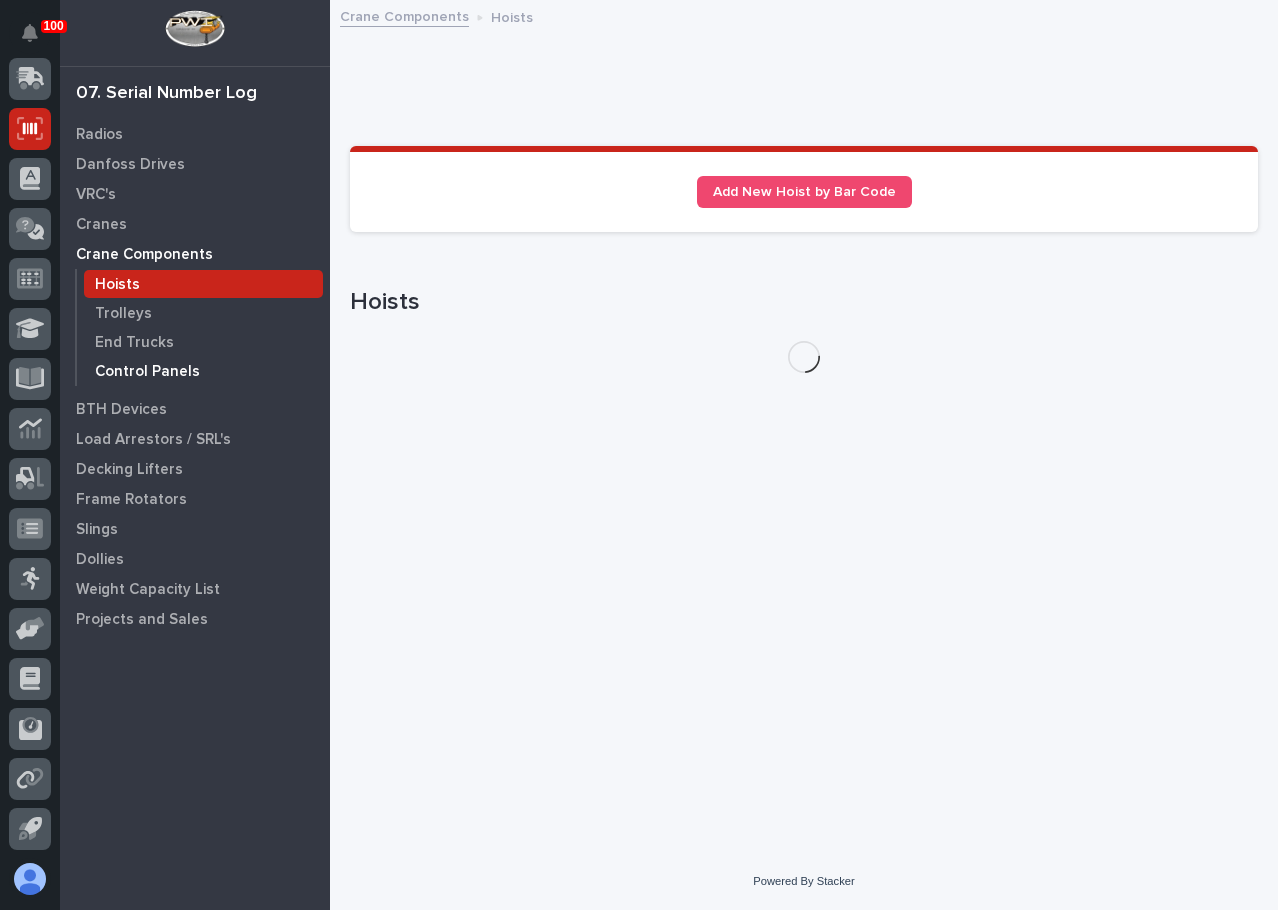 click on "Control Panels" at bounding box center [147, 372] 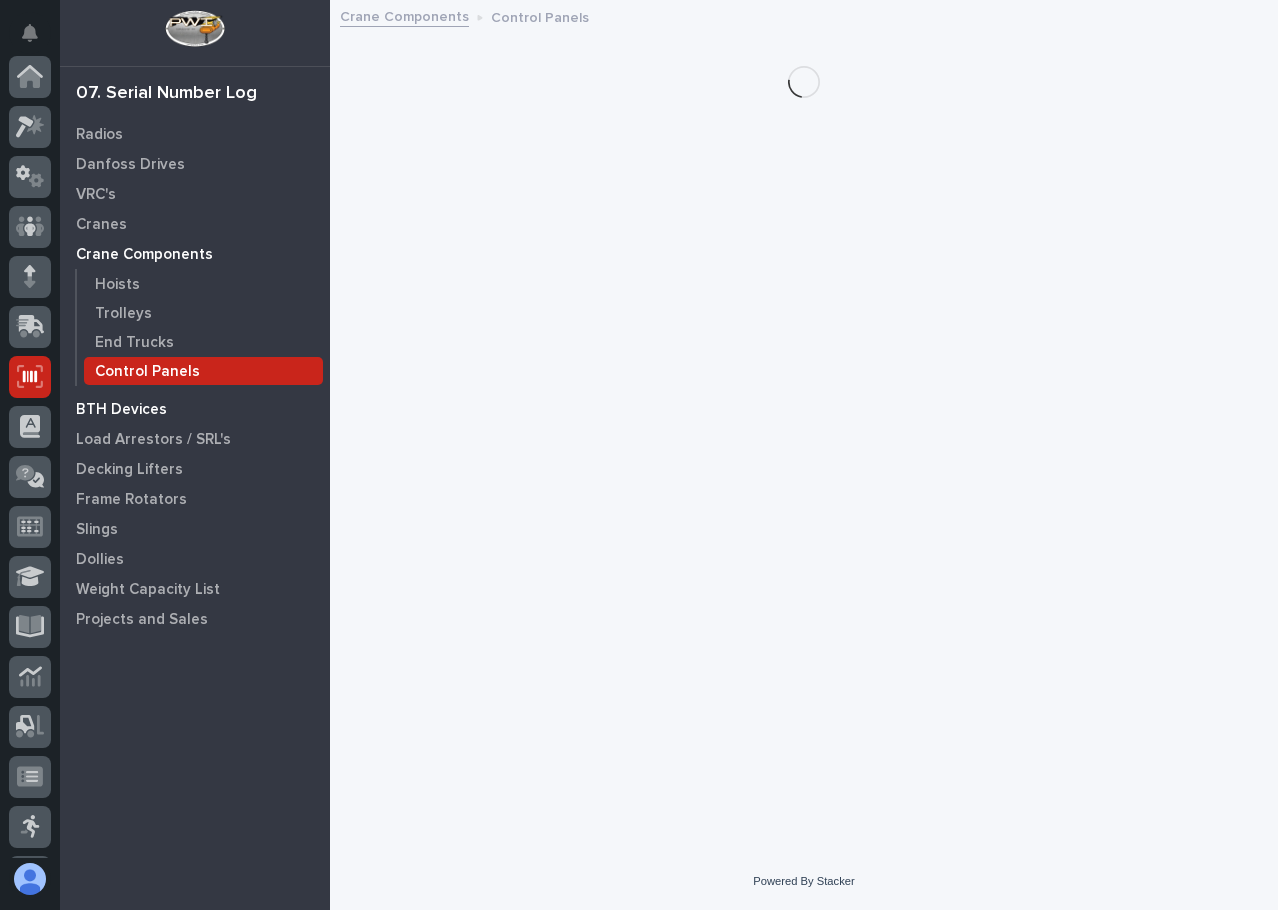 scroll, scrollTop: 248, scrollLeft: 0, axis: vertical 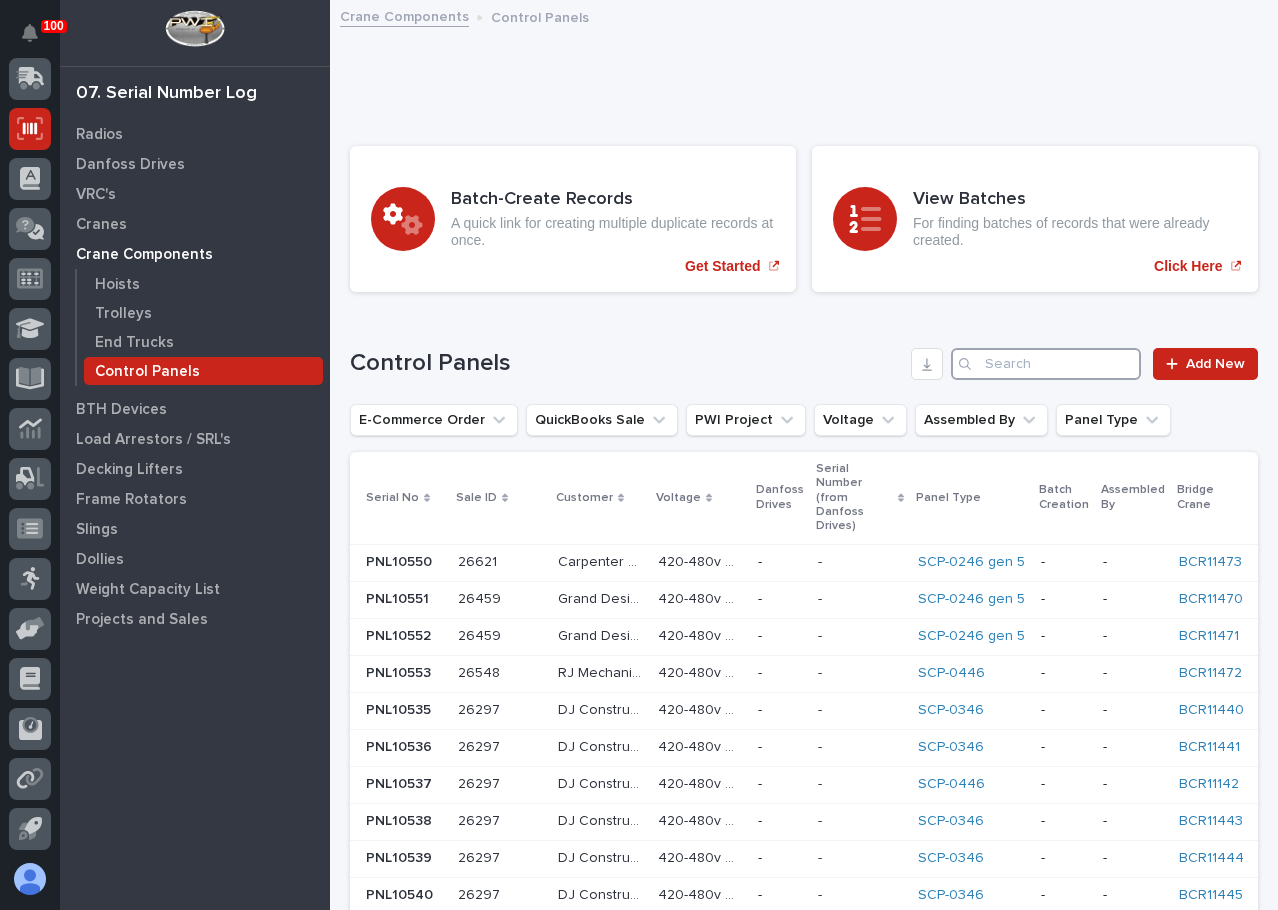 click at bounding box center [1046, 364] 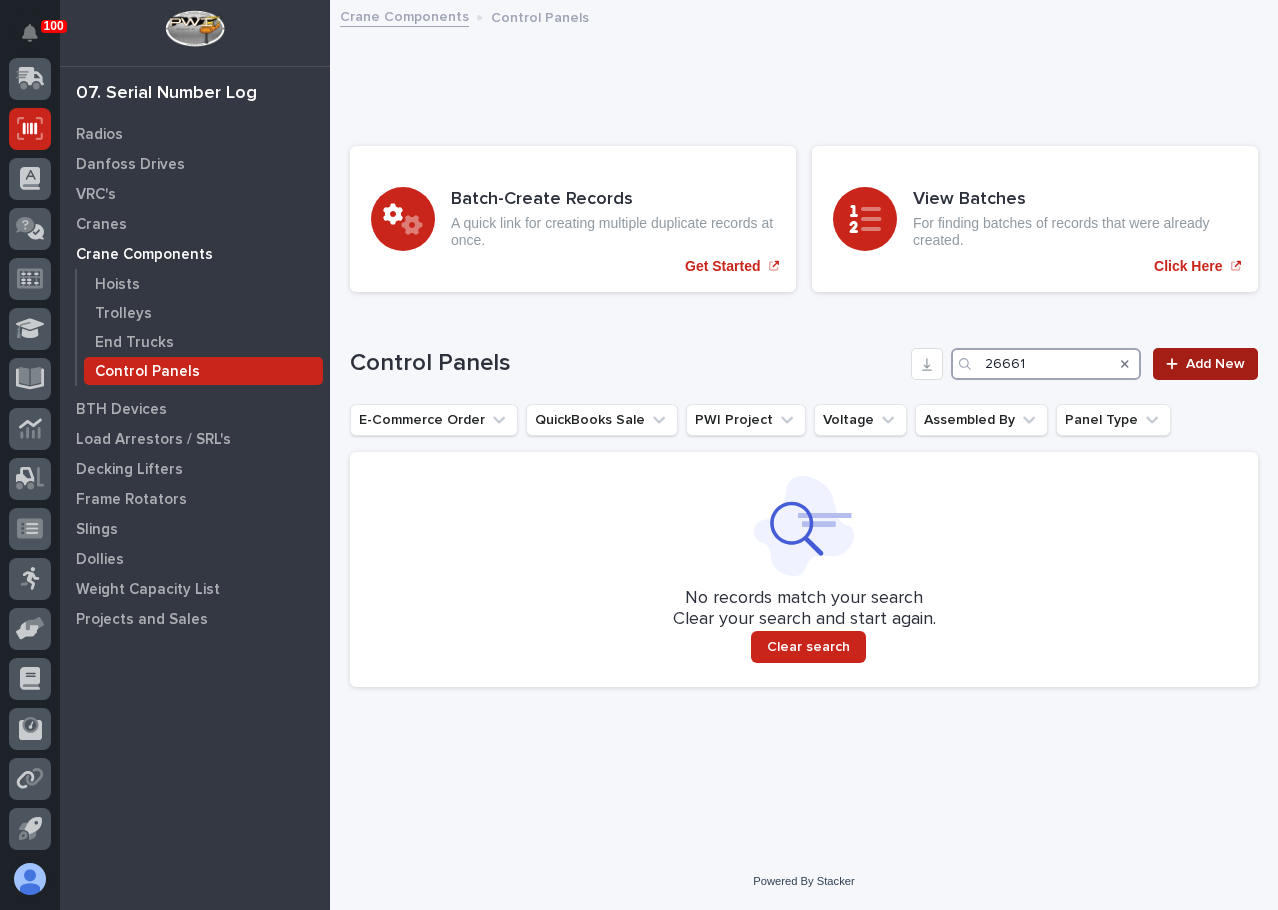 type on "26661" 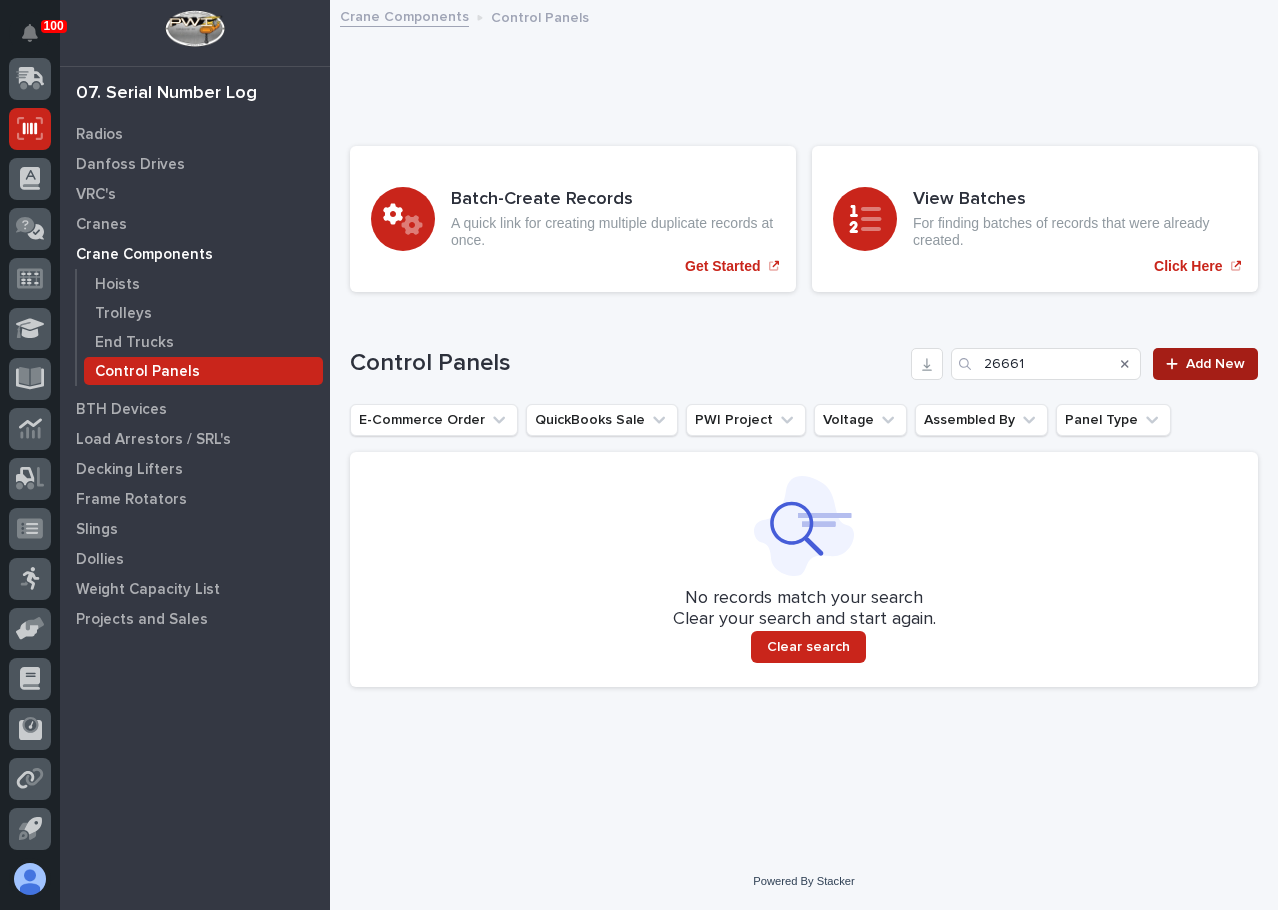 click on "Add New" at bounding box center [1215, 364] 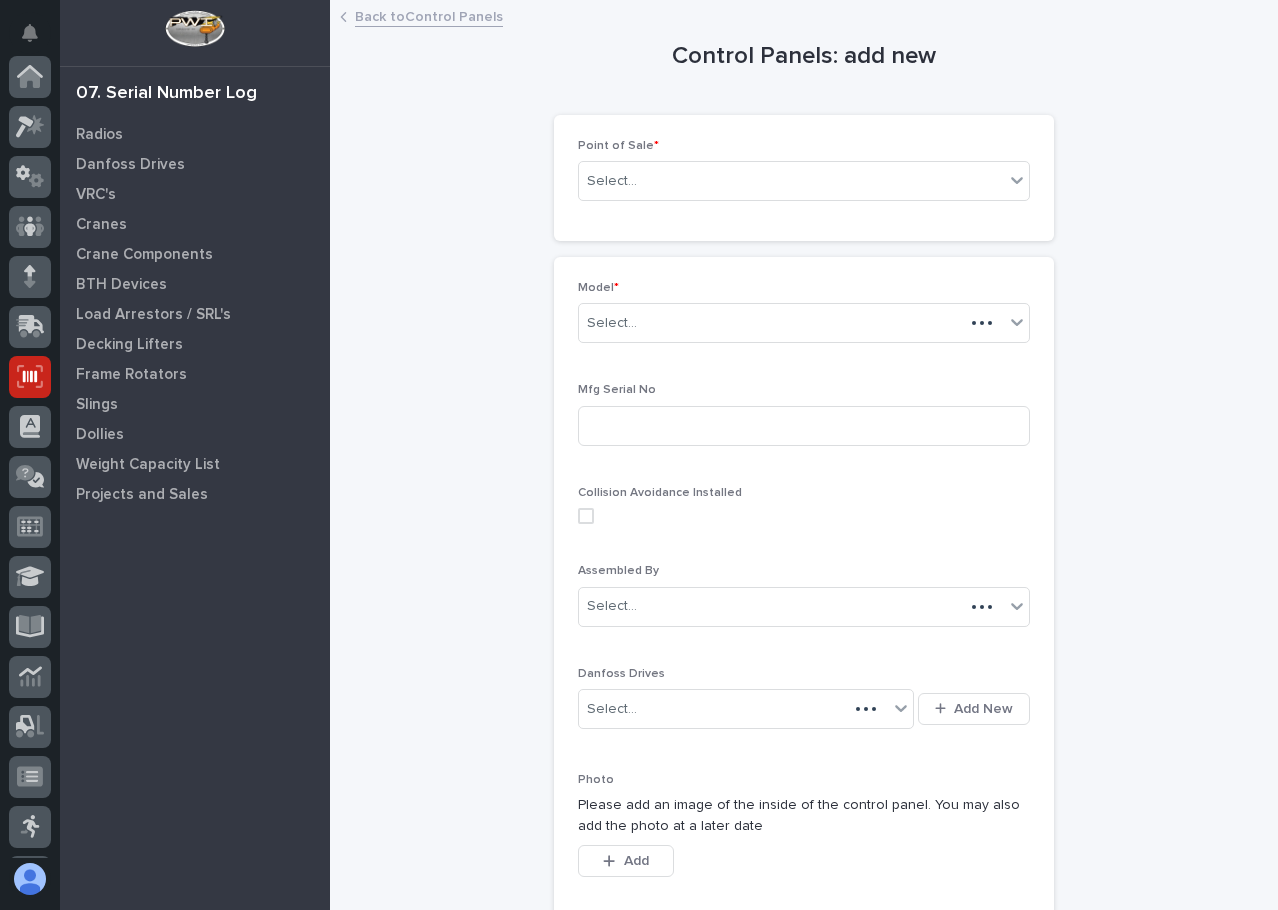 scroll, scrollTop: 248, scrollLeft: 0, axis: vertical 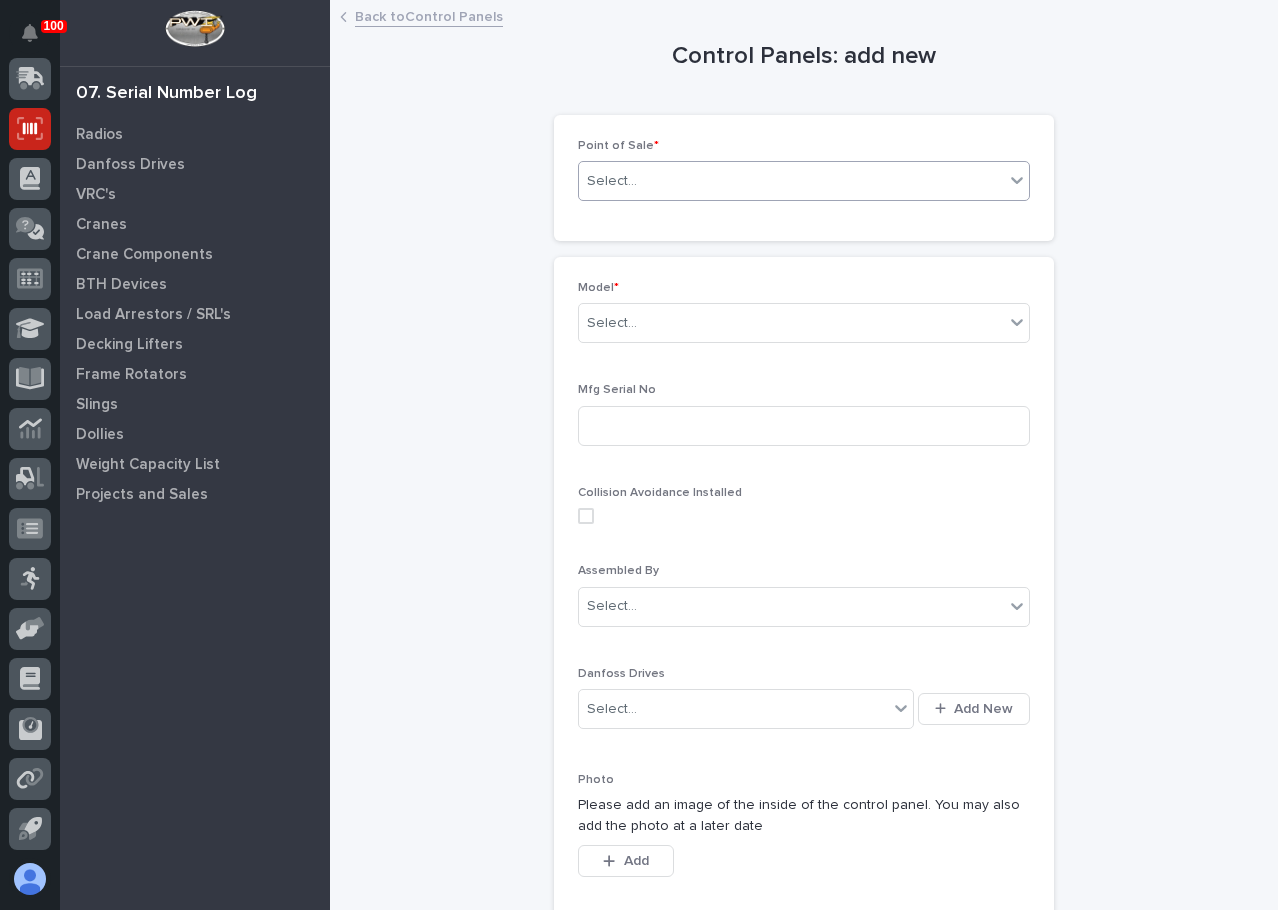 click on "Select..." at bounding box center [791, 181] 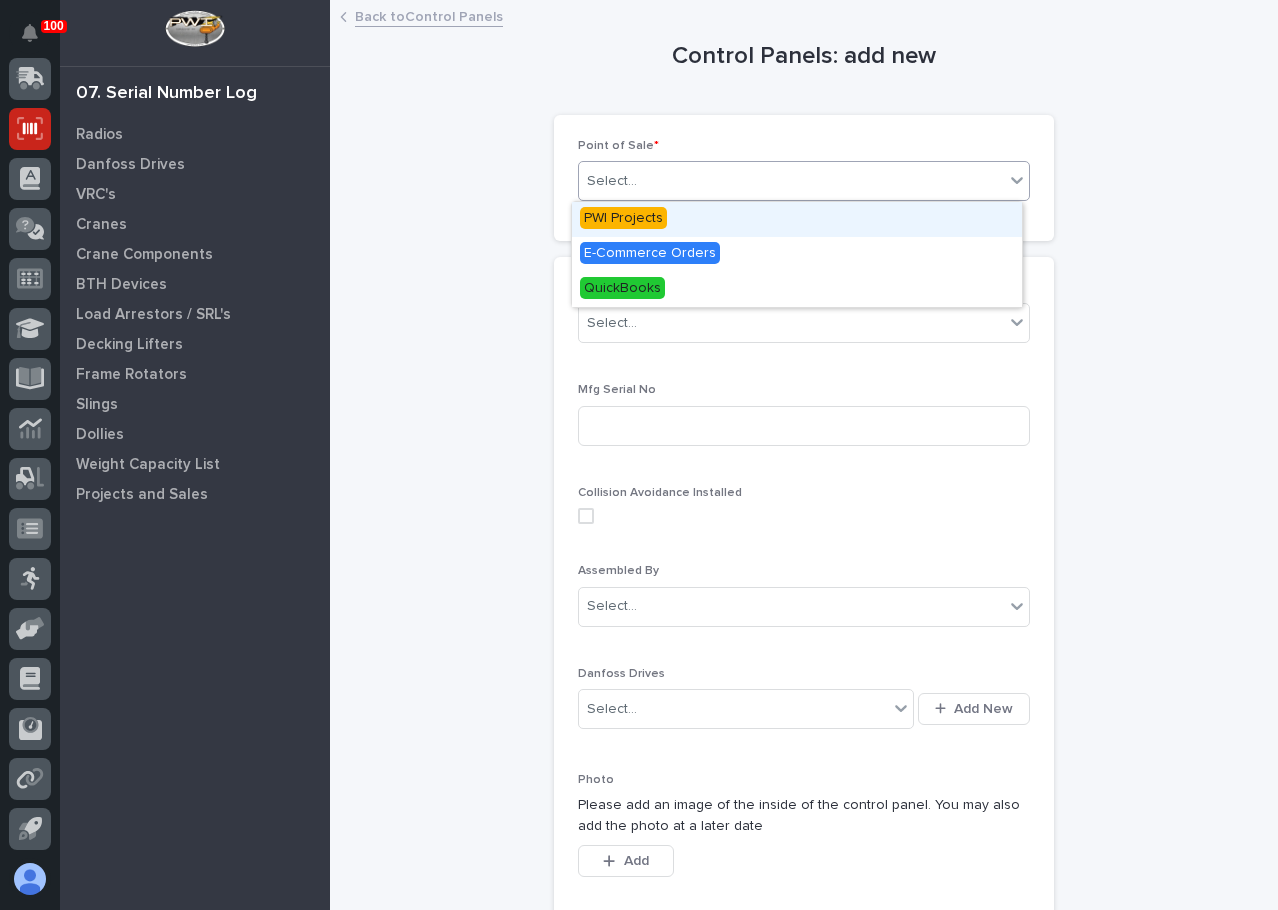 click on "PWI Projects" at bounding box center (797, 219) 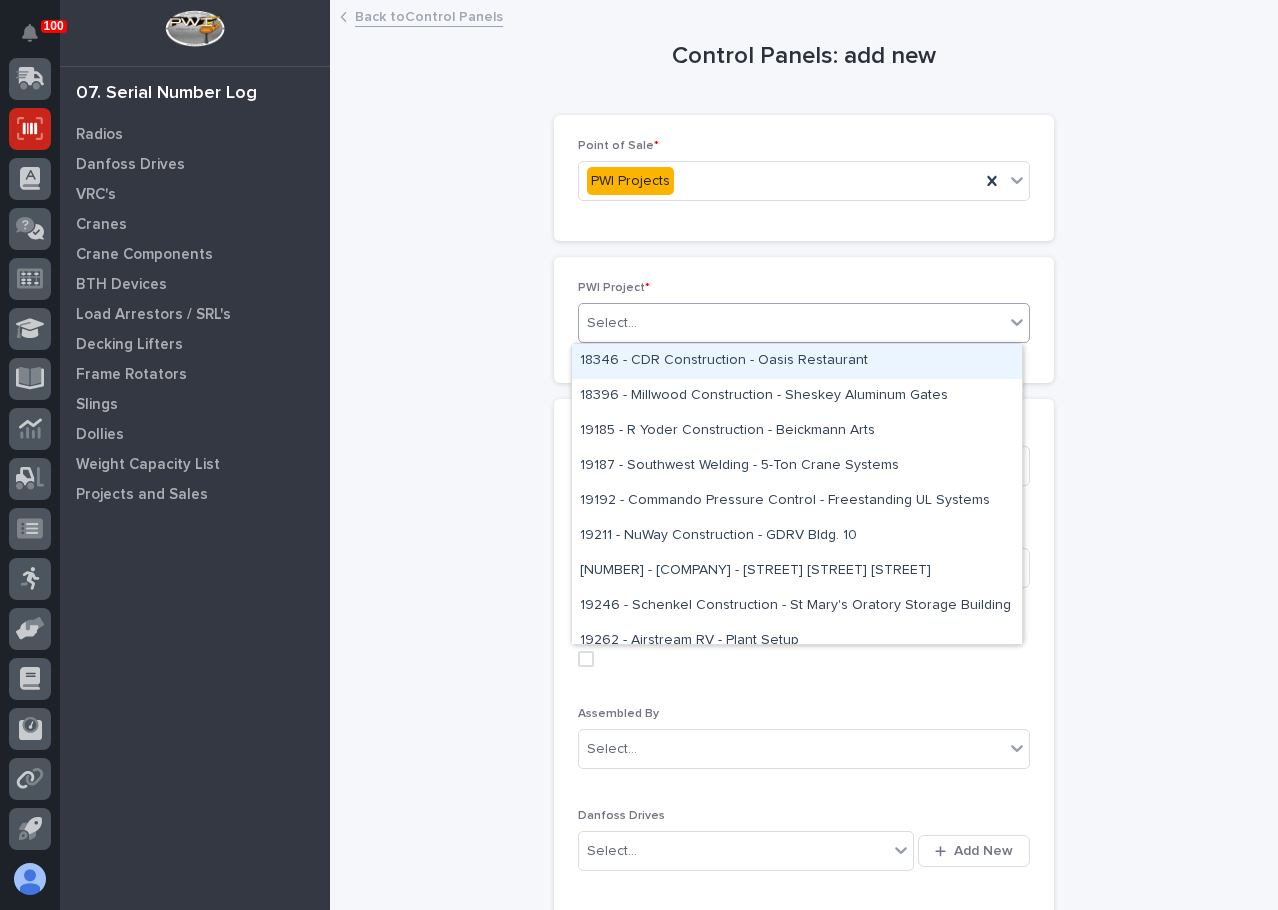 click on "Select..." at bounding box center [791, 323] 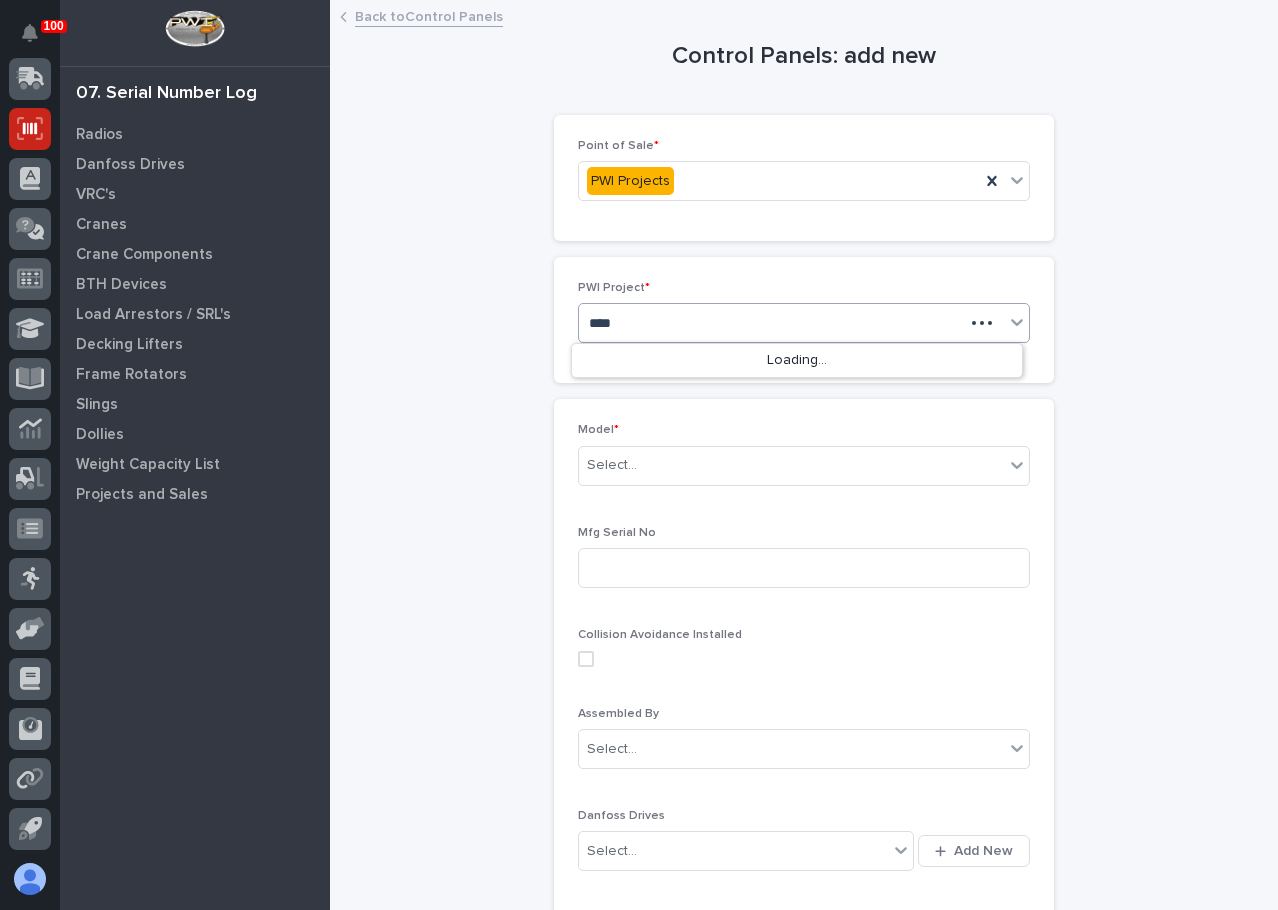 type on "*****" 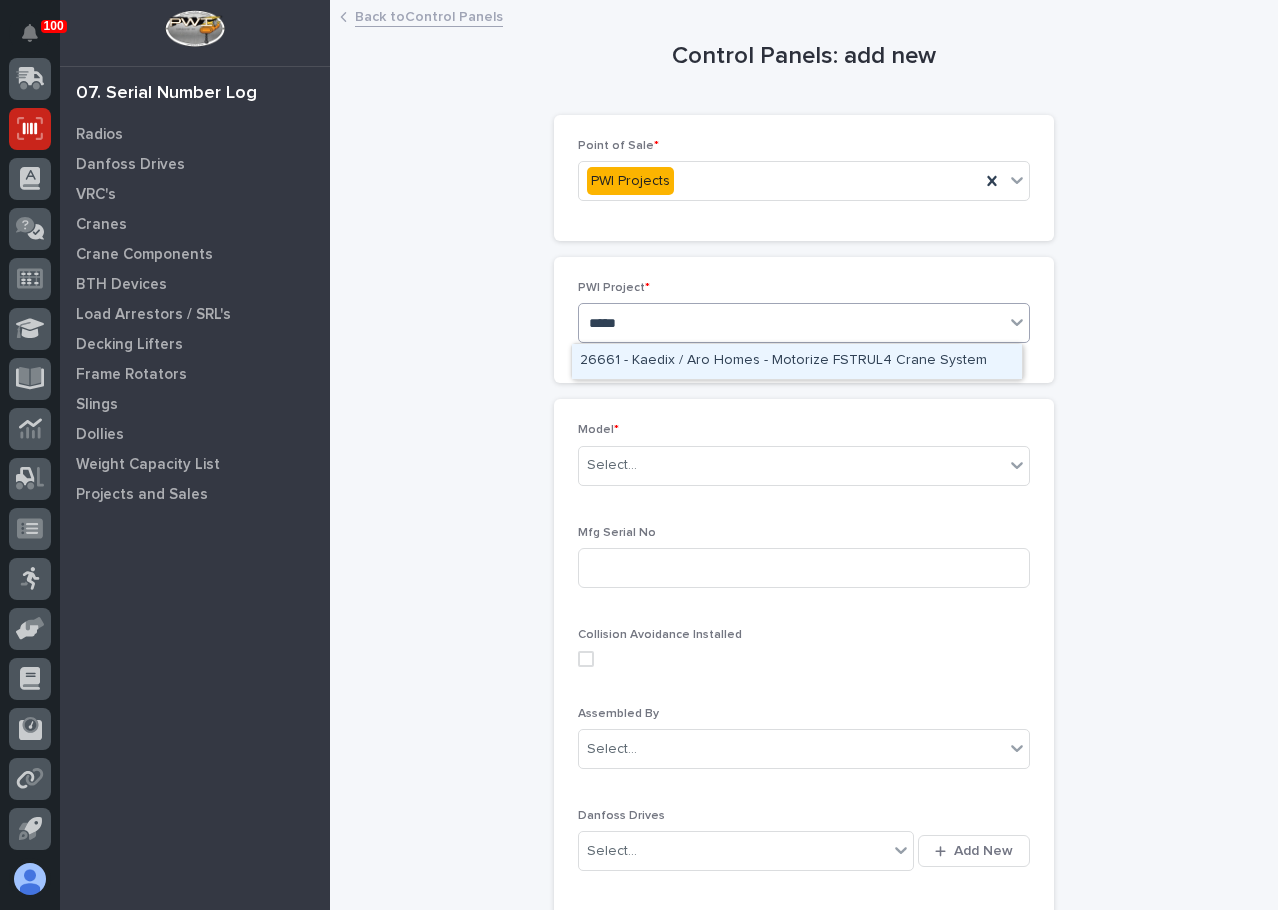 click on "26661 - Kaedix / Aro Homes - Motorize FSTRUL4 Crane System" at bounding box center [797, 361] 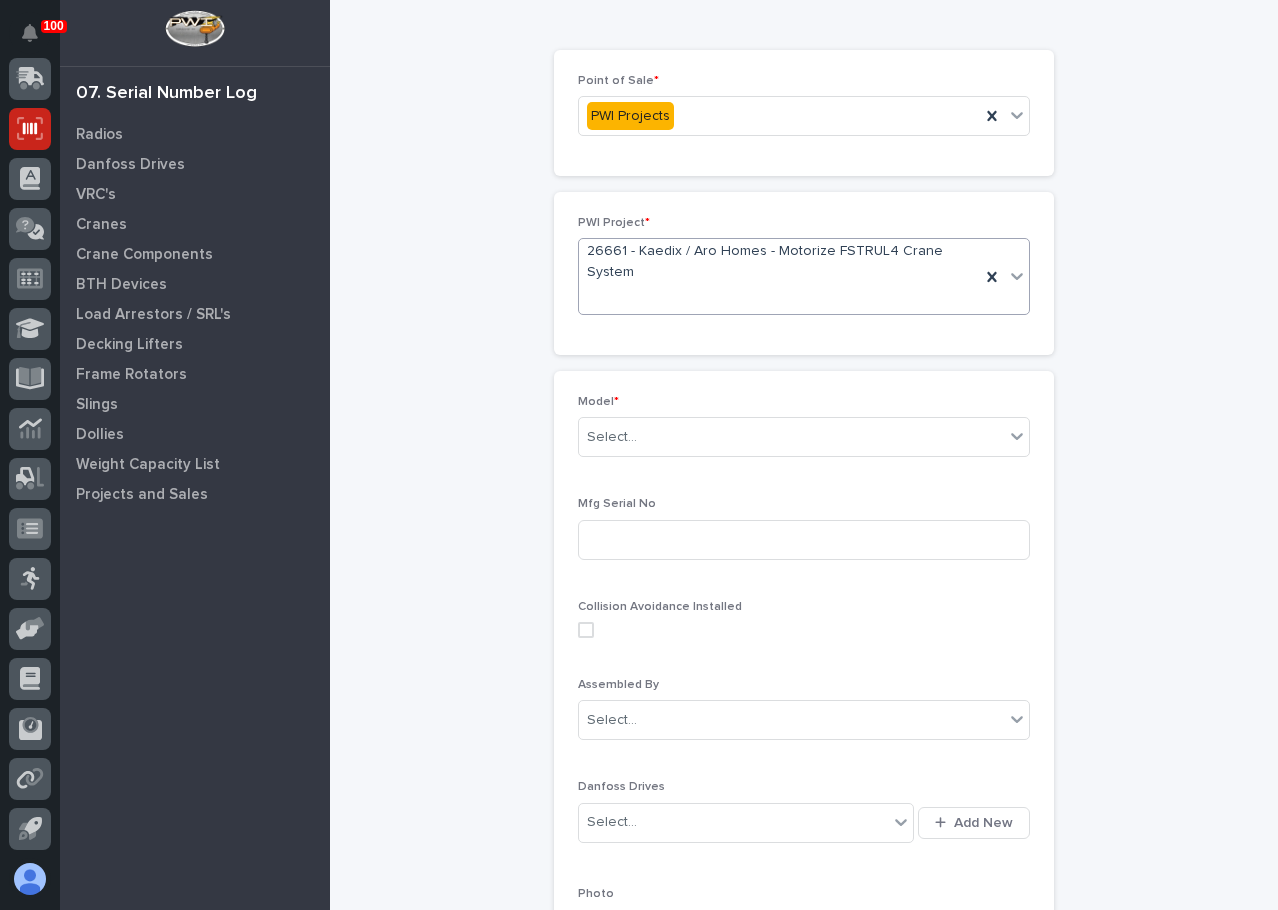 scroll, scrollTop: 100, scrollLeft: 0, axis: vertical 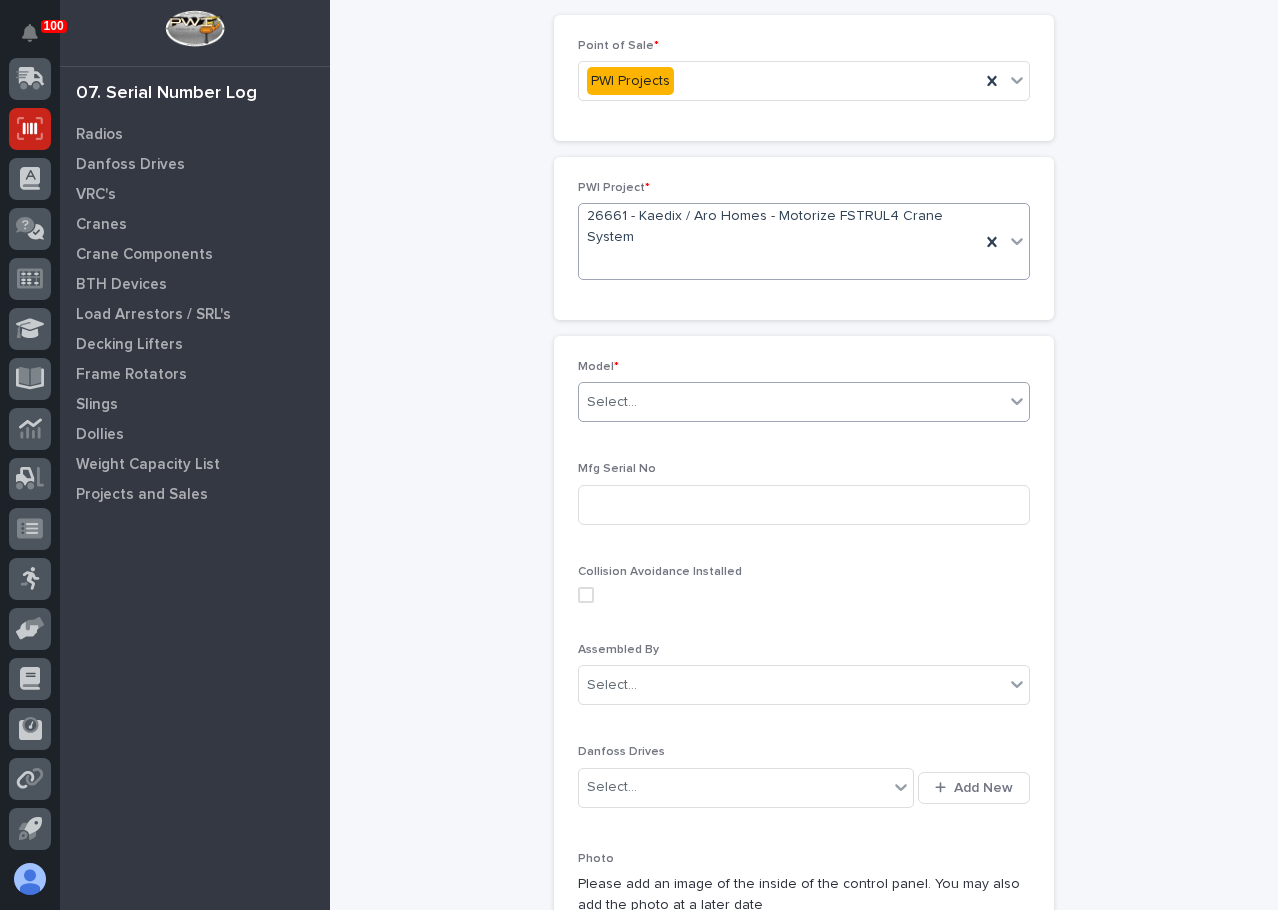 click on "Select..." at bounding box center (791, 402) 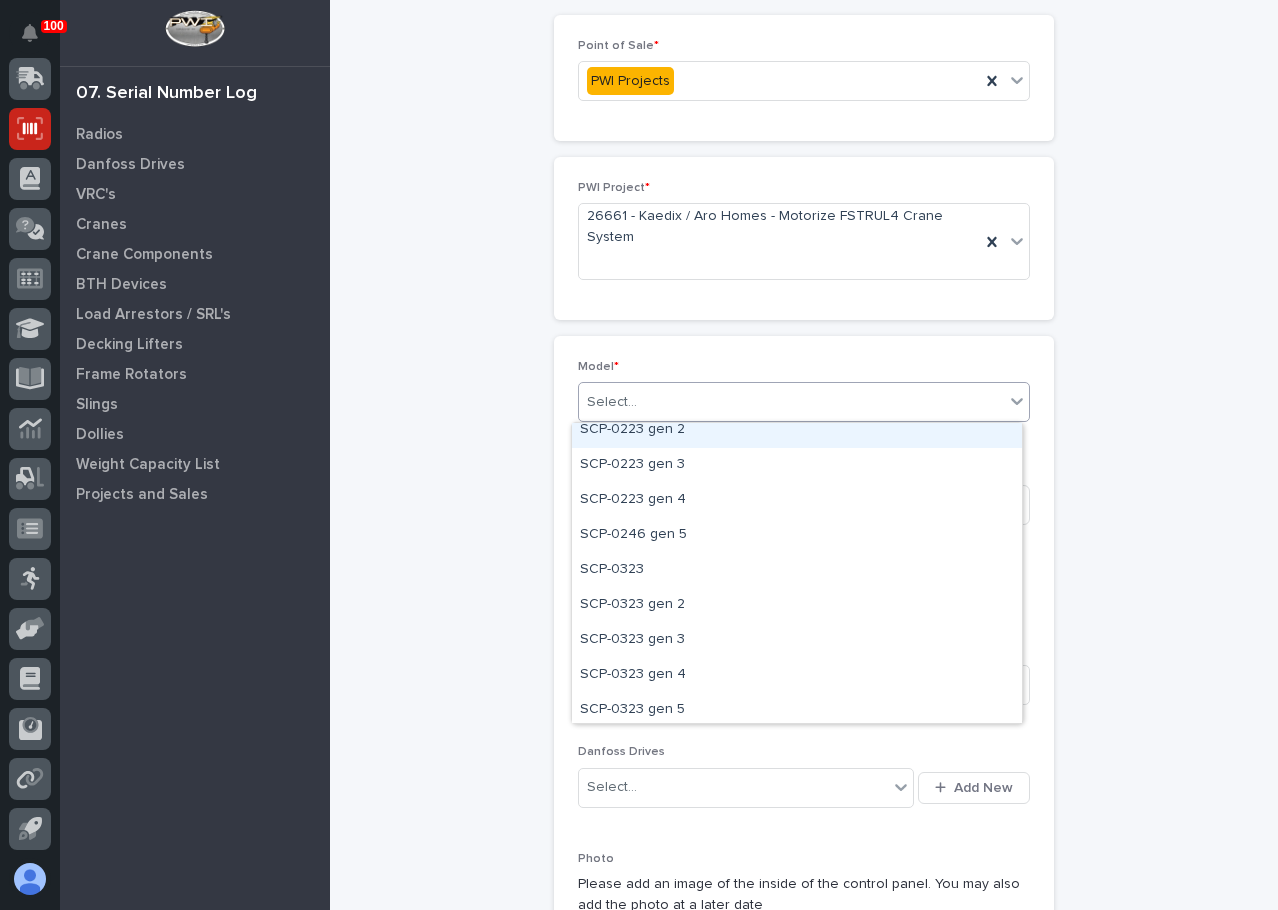 scroll, scrollTop: 100, scrollLeft: 0, axis: vertical 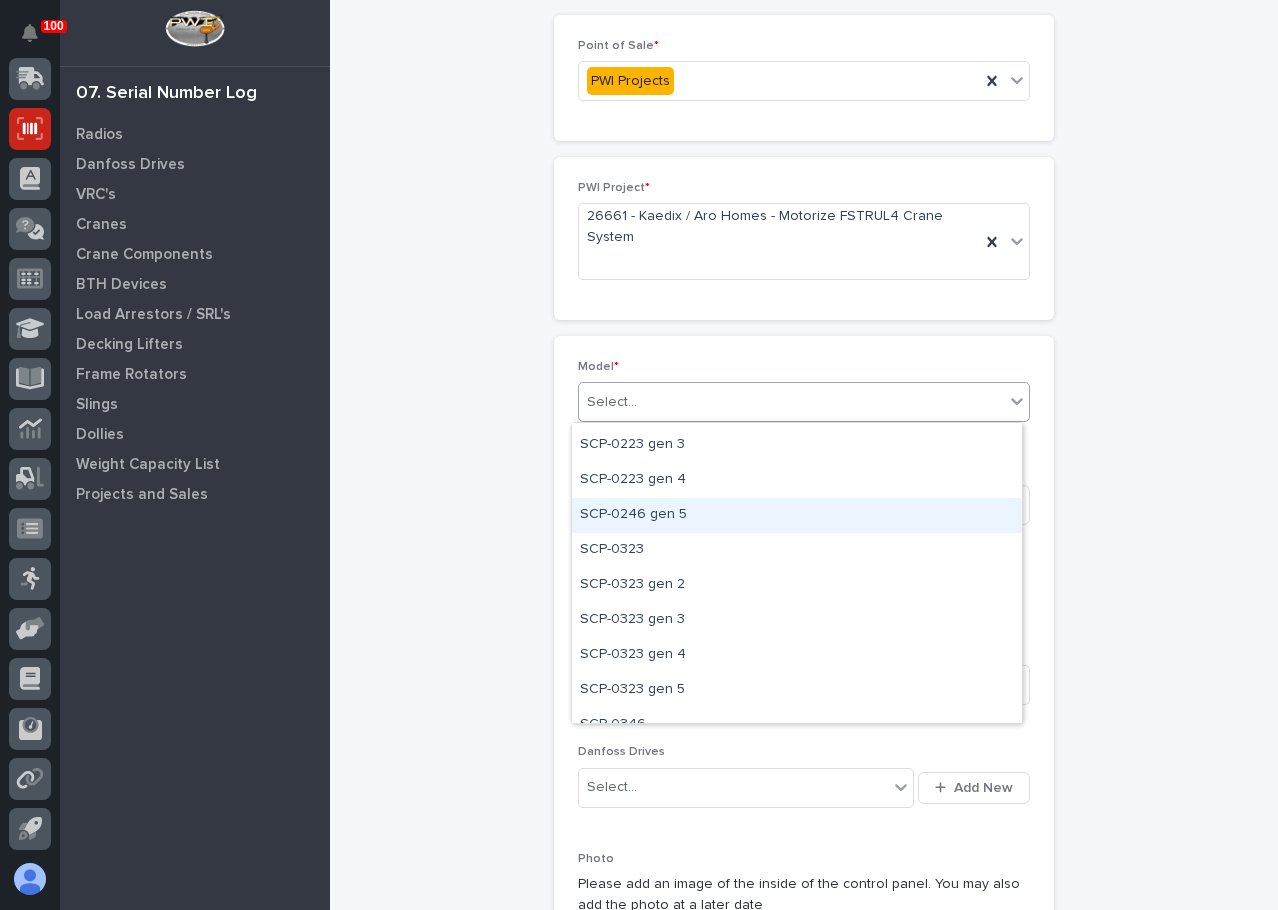 click on "SCP-0246 gen 5" at bounding box center (797, 515) 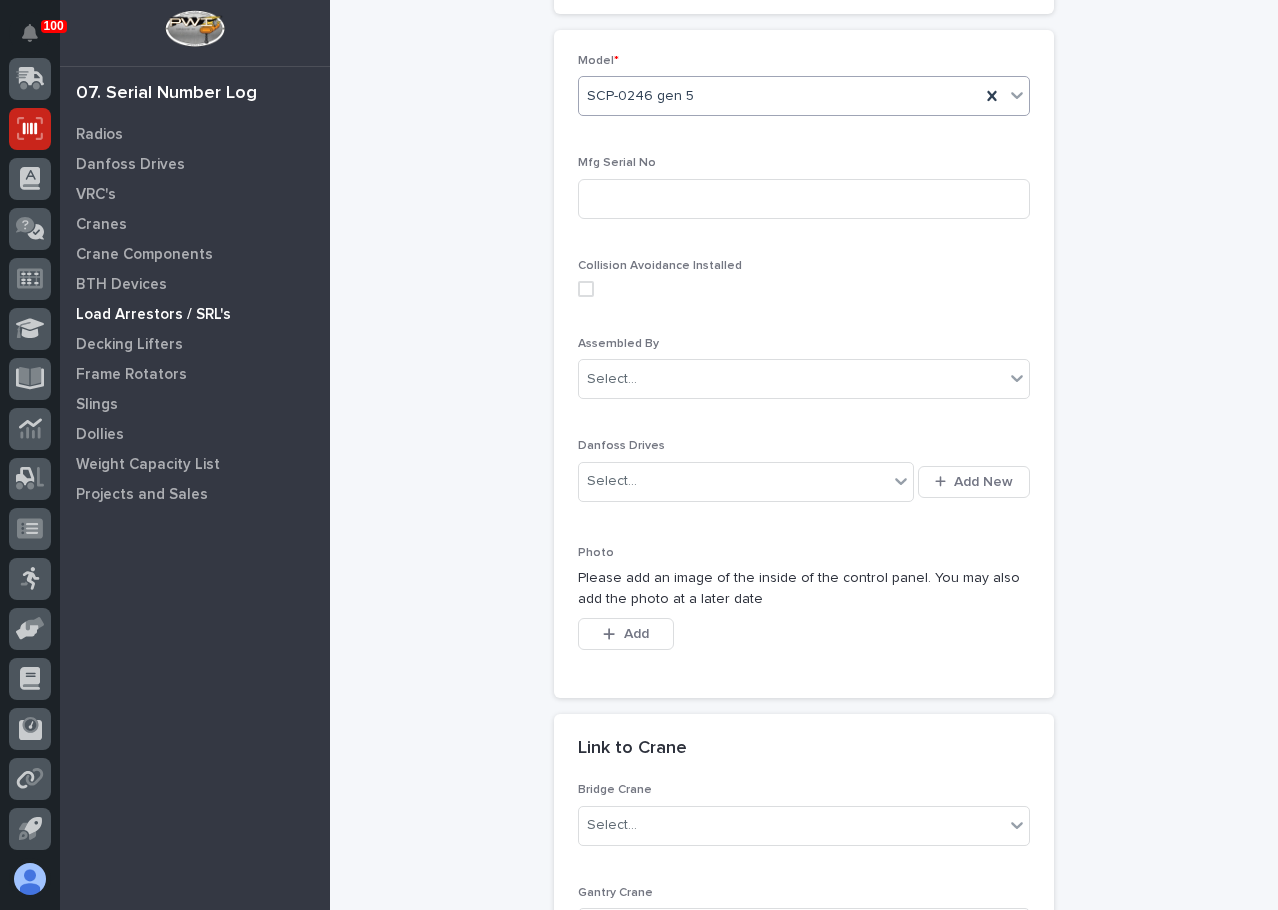 scroll, scrollTop: 389, scrollLeft: 0, axis: vertical 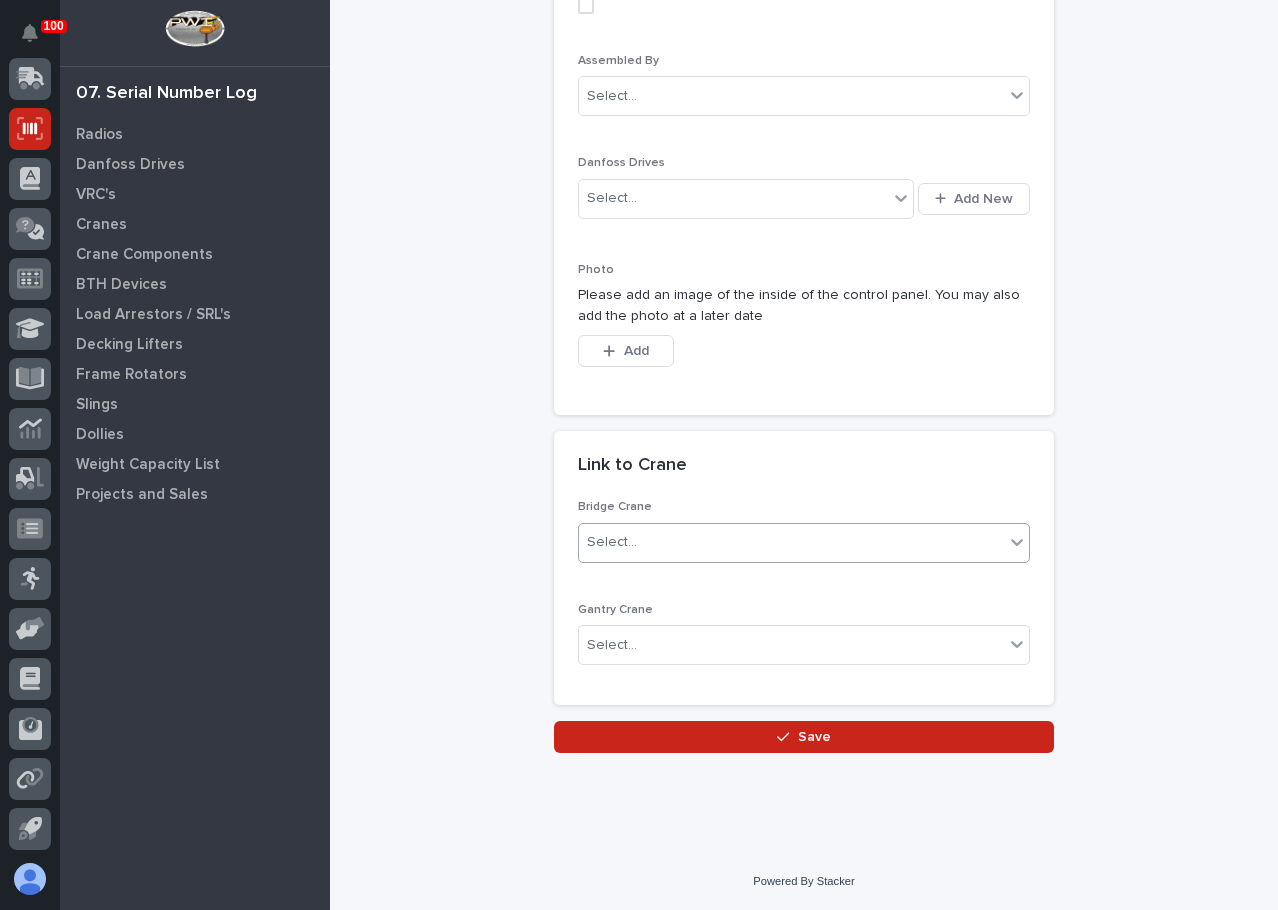 click on "Select..." at bounding box center [791, 542] 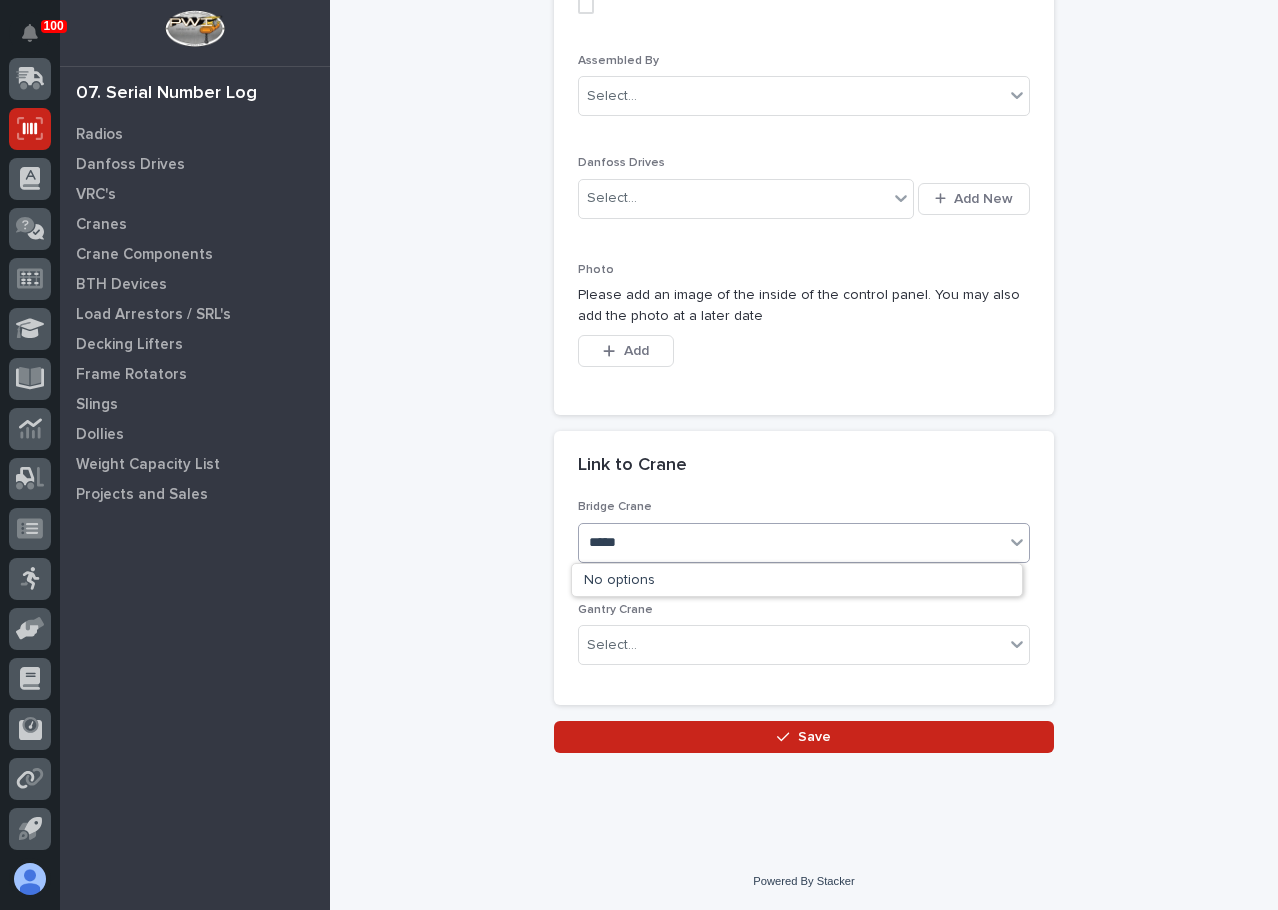 type on "*****" 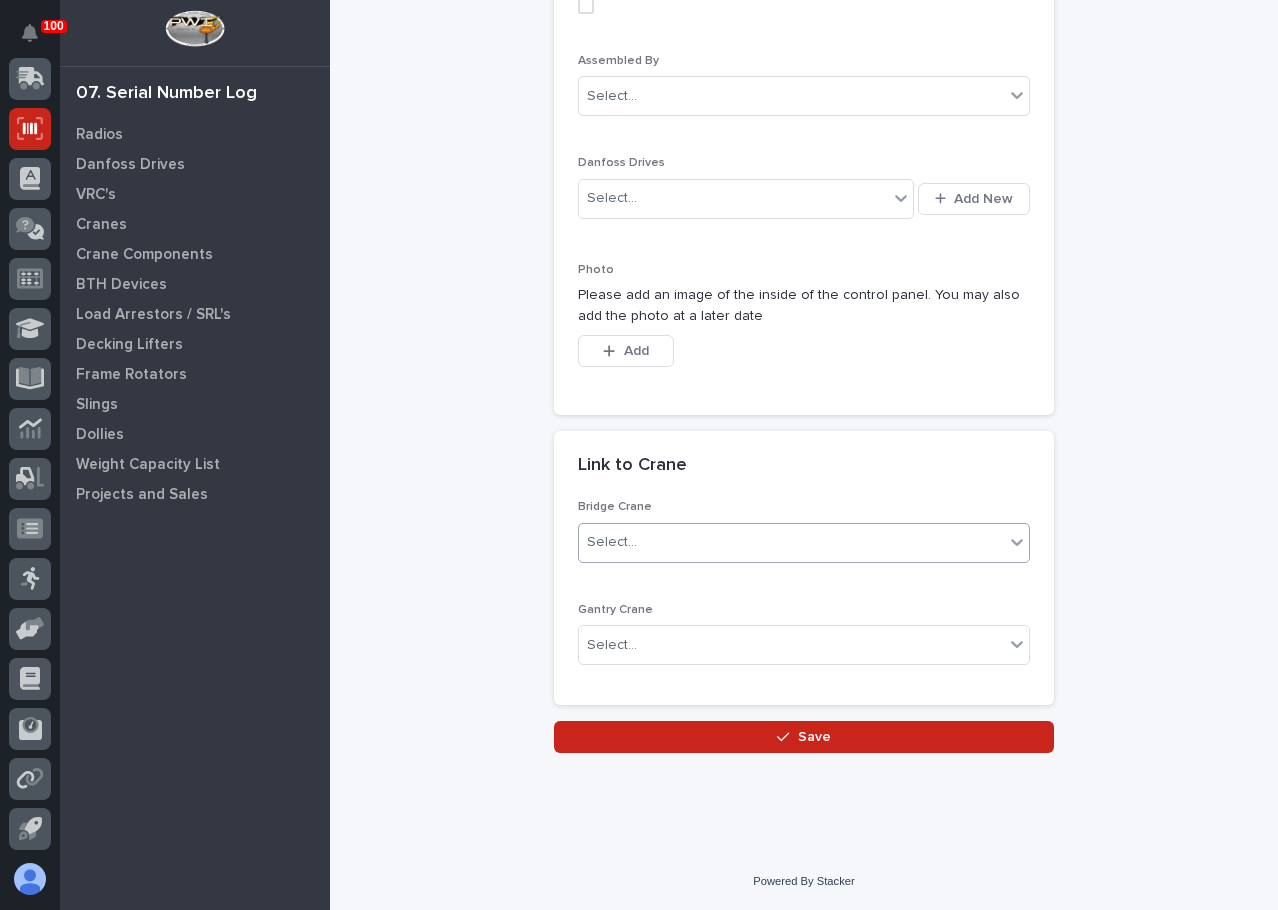 click on "Select..." at bounding box center (791, 542) 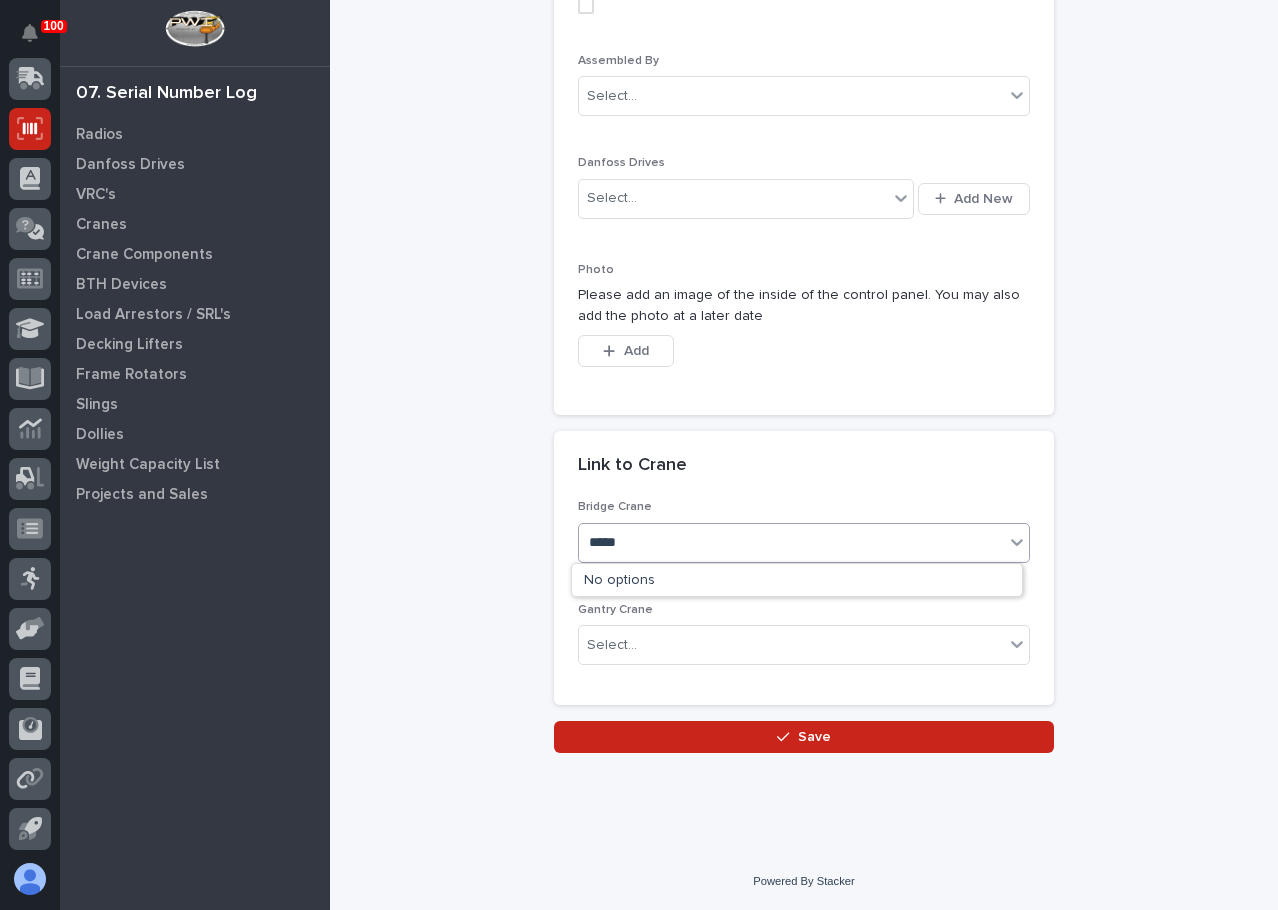 type on "*****" 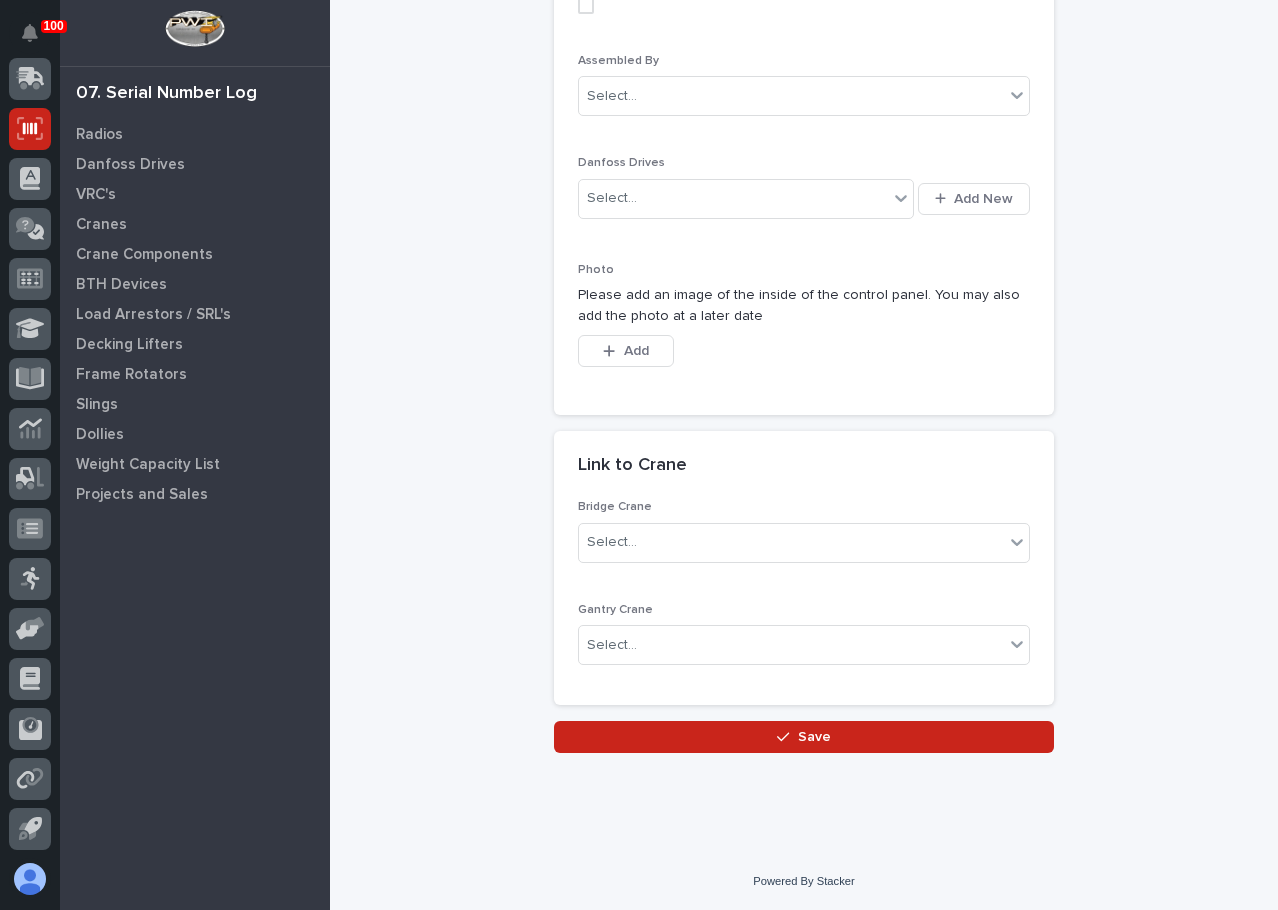 click on "Control Panels: add new Loading... Saving… Loading... Saving… Loading... Saving… Point of Sale * PWI Projects Loading... Saving… PWI Project * 26661 - Kaedix / Aro Homes - Motorize FSTRUL4 Crane System Loading... Saving… Loading... Saving… Loading... Saving… Model * SCP-0246 gen 5 Mfg Serial No Collision Avoidance Installed Assembled By Select... Danfoss Drives Select... Add New Photo Please add an image of the inside of the control panel. You may also add the photo at a later date This file cannot be opened Download File Add Loading... Saving… Link to Crane                                         •••                                                                     Bridge Crane Select... Gantry Crane Select... Sorry, there was an error saving your record. Please try again. Please fill out the required fields above. Save" at bounding box center (804, 33) 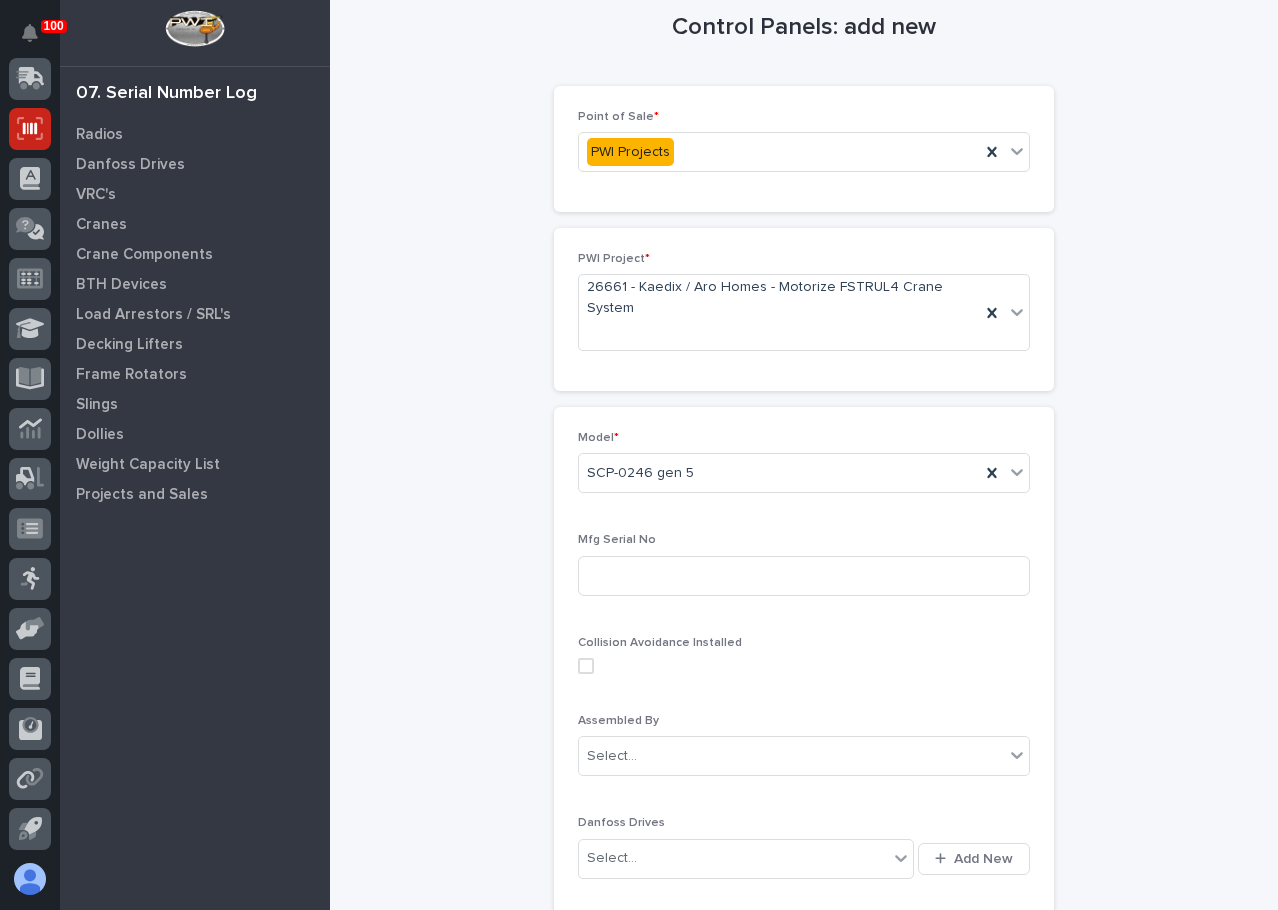 scroll, scrollTop: 0, scrollLeft: 0, axis: both 